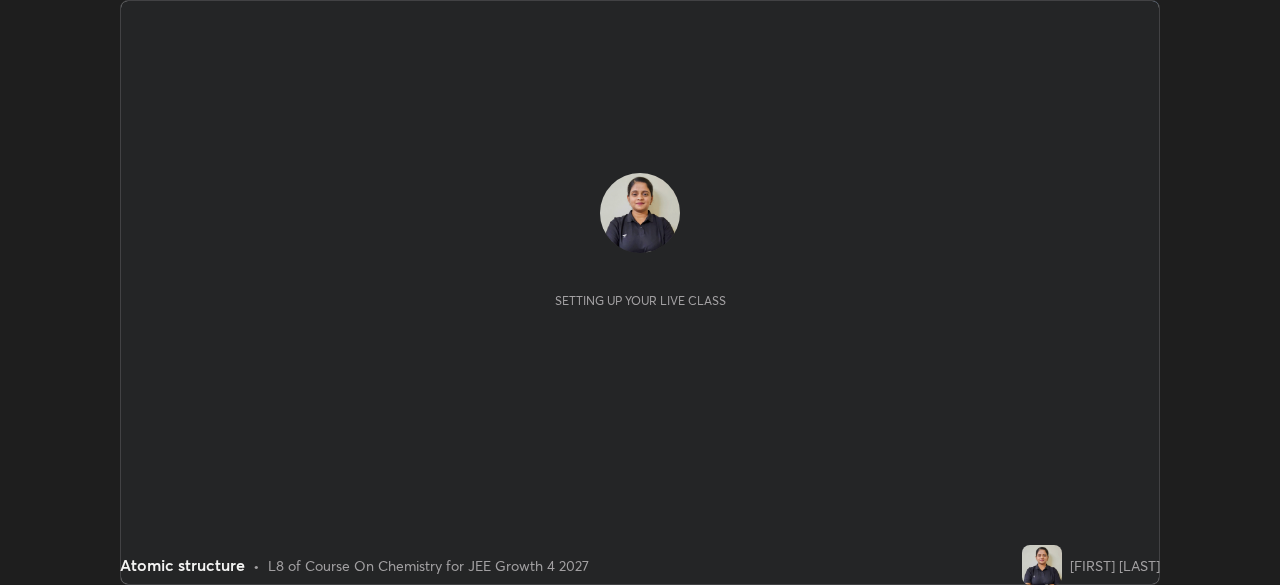 scroll, scrollTop: 0, scrollLeft: 0, axis: both 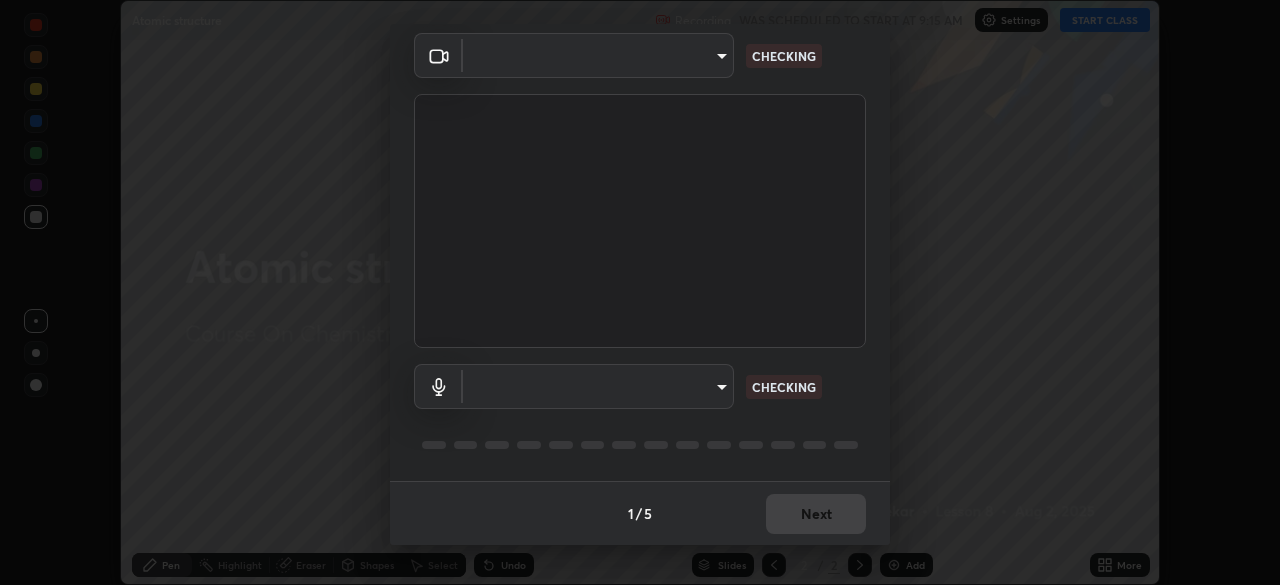 type on "ed5728659d4a2628327284da790eb6393f1623e3a82d583cb44db94038f4ead1" 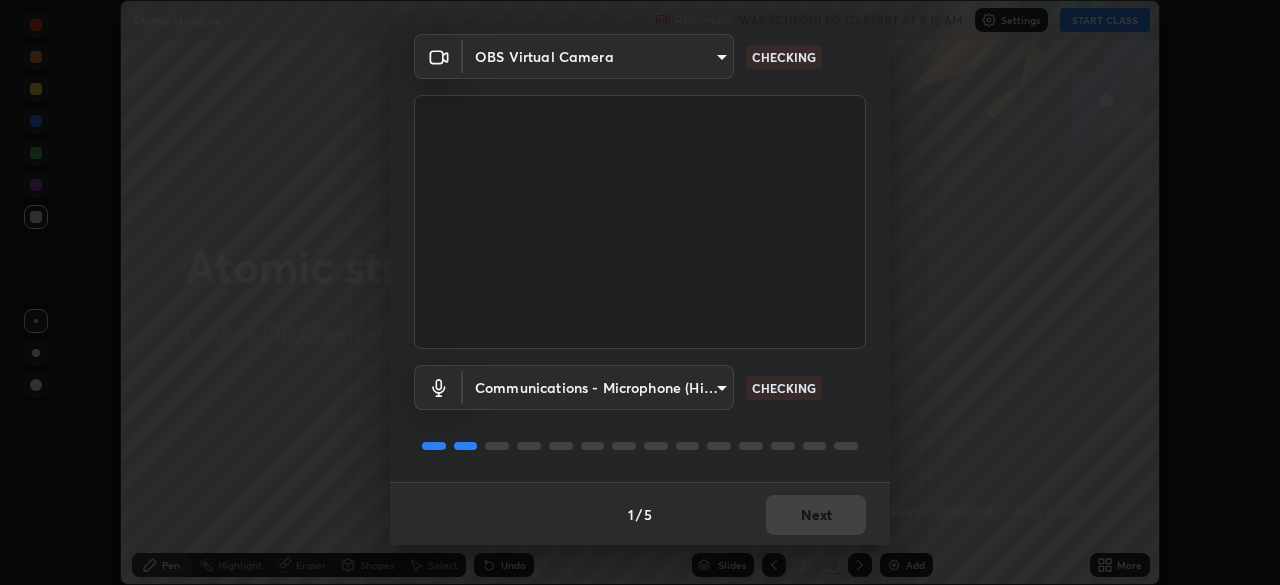 scroll, scrollTop: 71, scrollLeft: 0, axis: vertical 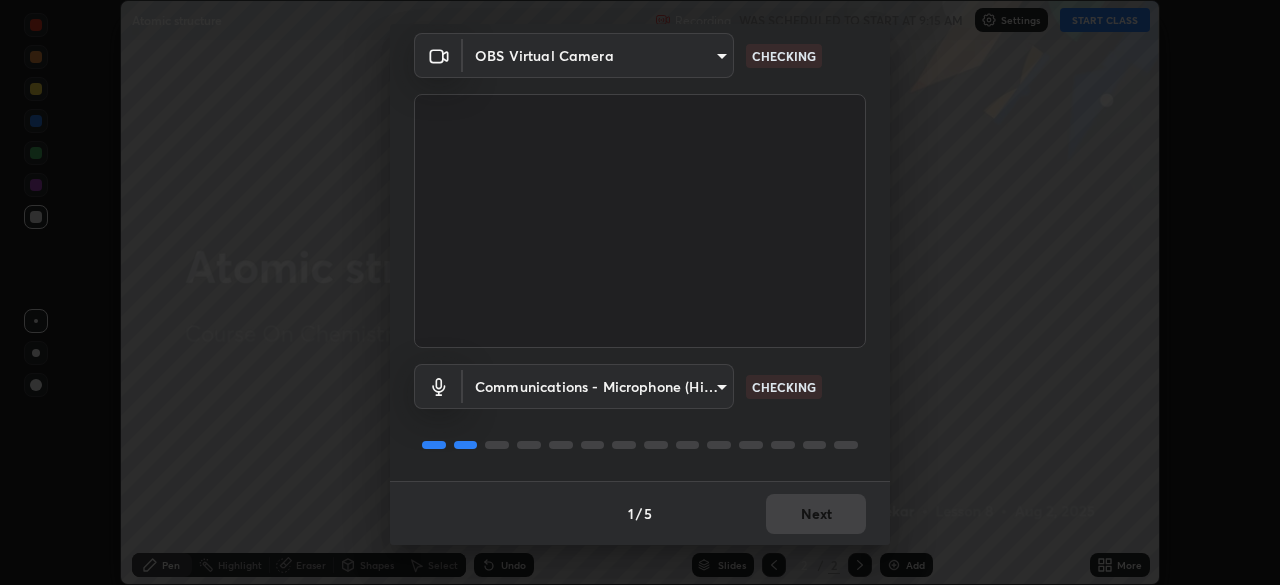 click on "Communications - Microphone (High Definition Audio Device) communications CHECKING" at bounding box center (640, 386) 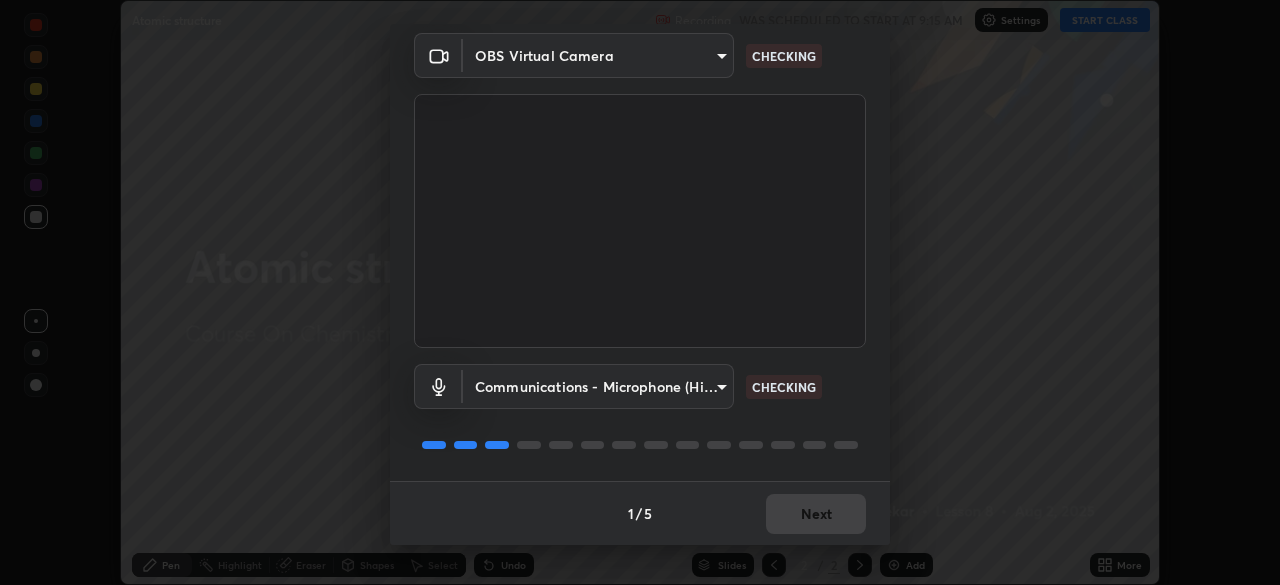 click on "Communications - Microphone (High Definition Audio Device) communications CHECKING" at bounding box center (640, 386) 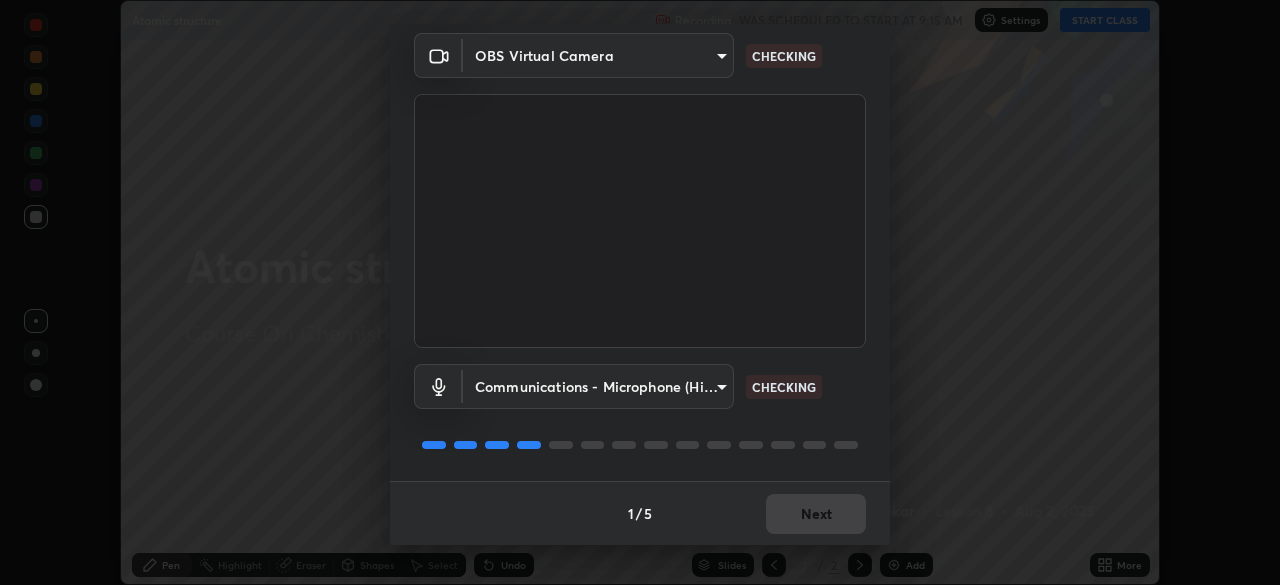 click on "OBS Virtual Camera ed5728659d4a2628327284da790eb6393f1623e3a82d583cb44db94038f4ead1 CHECKING Communications - Microphone (High Definition Audio Device) communications CHECKING" at bounding box center (640, 257) 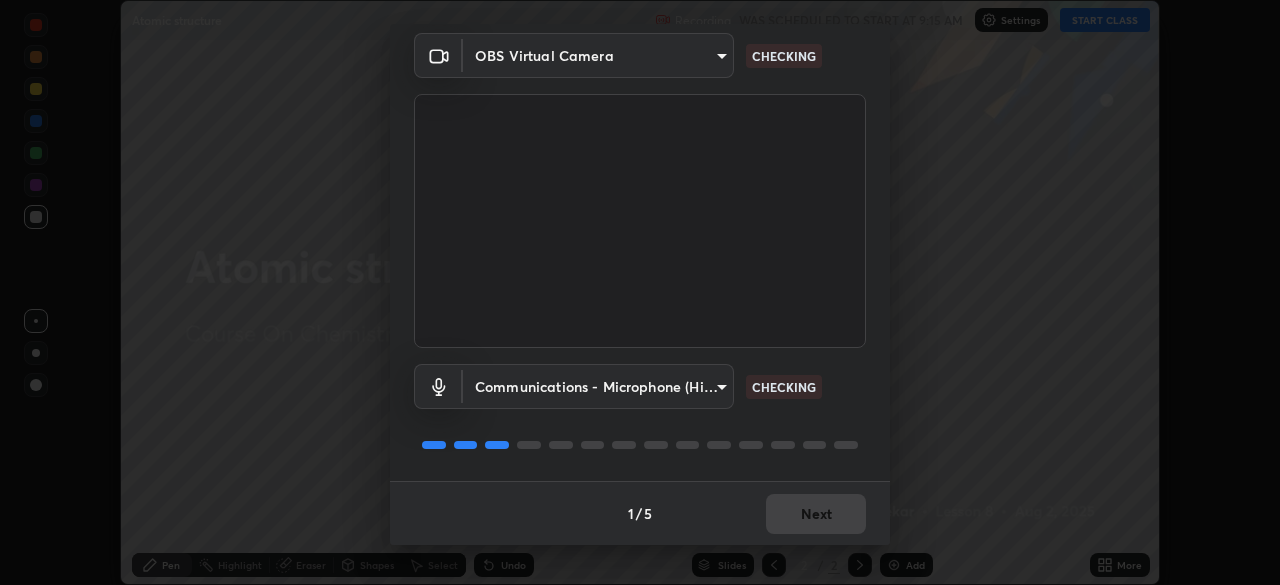 click on "OBS Virtual Camera ed5728659d4a2628327284da790eb6393f1623e3a82d583cb44db94038f4ead1 CHECKING Communications - Microphone (High Definition Audio Device) communications CHECKING" at bounding box center [640, 257] 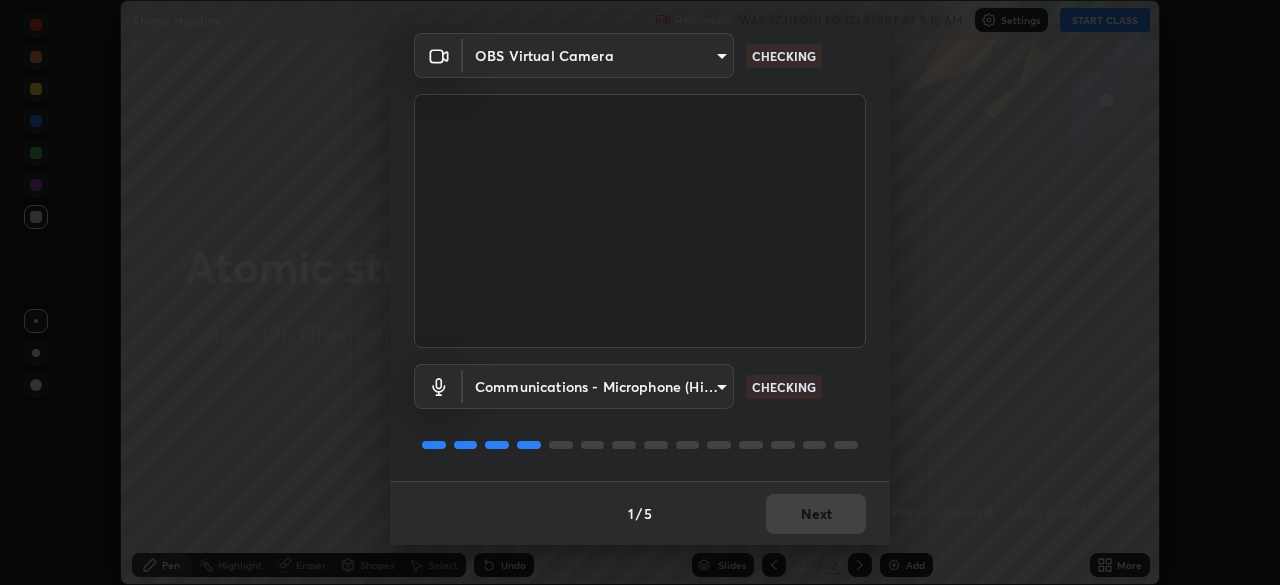 click on "OBS Virtual Camera ed5728659d4a2628327284da790eb6393f1623e3a82d583cb44db94038f4ead1 CHECKING Communications - Microphone (High Definition Audio Device) communications CHECKING" at bounding box center [640, 257] 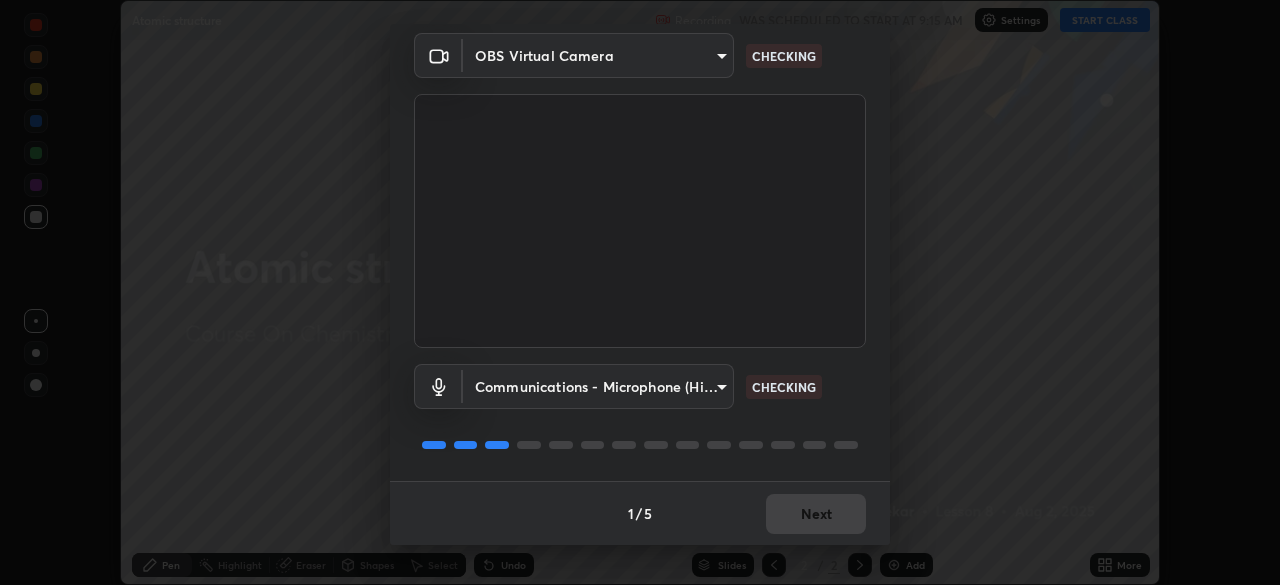 click on "OBS Virtual Camera ed5728659d4a2628327284da790eb6393f1623e3a82d583cb44db94038f4ead1 CHECKING Communications - Microphone (High Definition Audio Device) communications CHECKING" at bounding box center [640, 257] 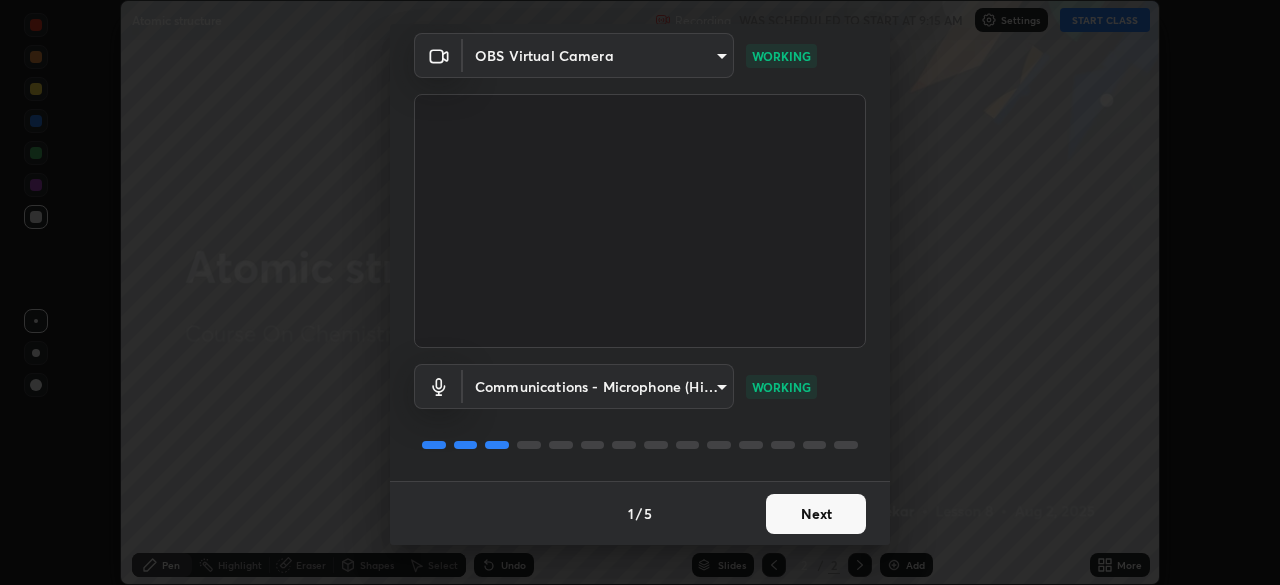 click on "Next" at bounding box center [816, 514] 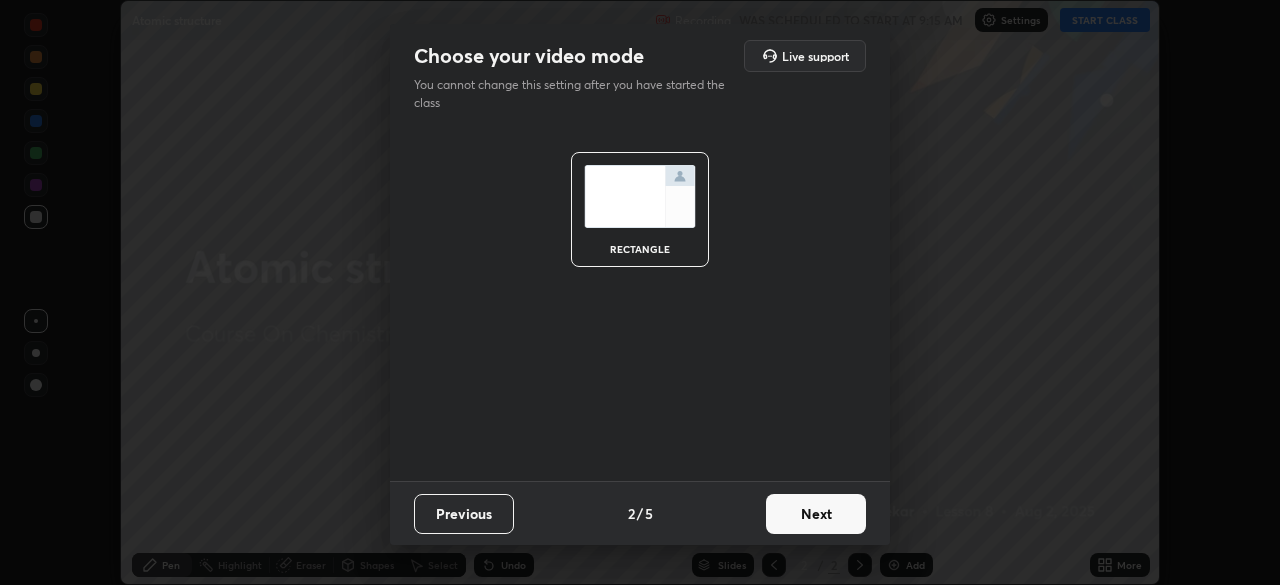 scroll, scrollTop: 0, scrollLeft: 0, axis: both 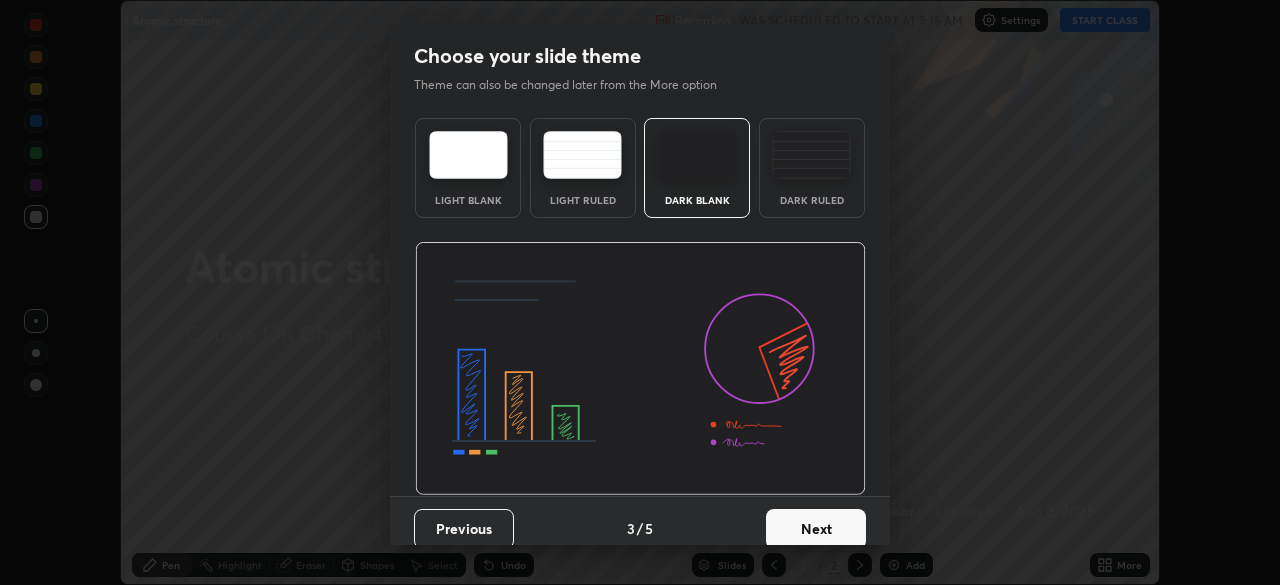 click on "Next" at bounding box center [816, 529] 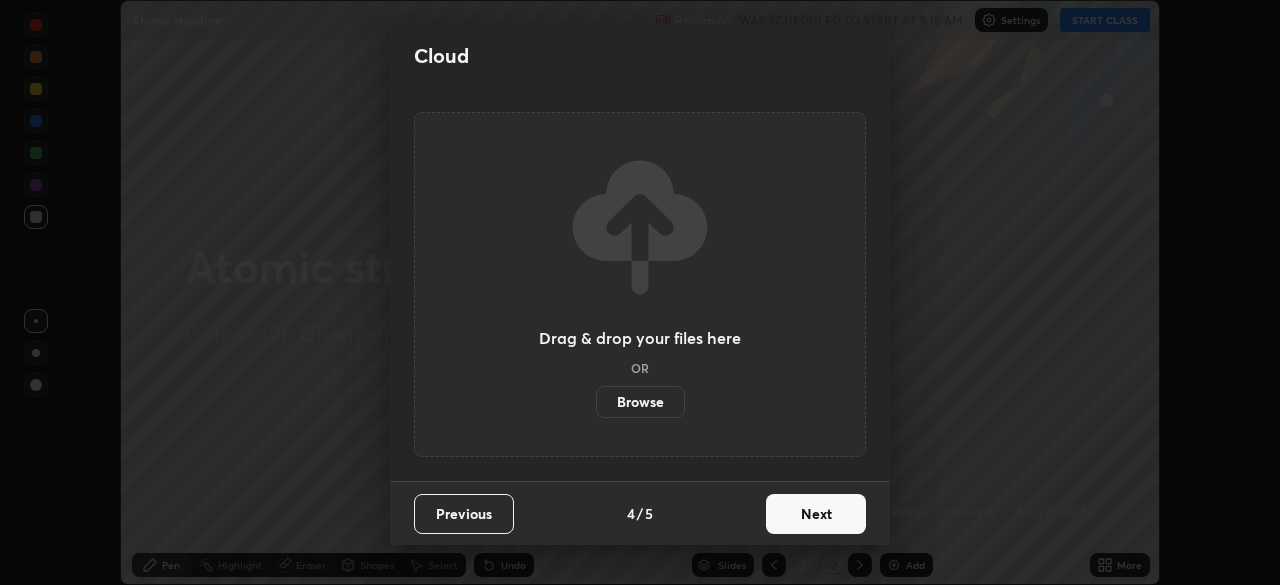 click on "Next" at bounding box center [816, 514] 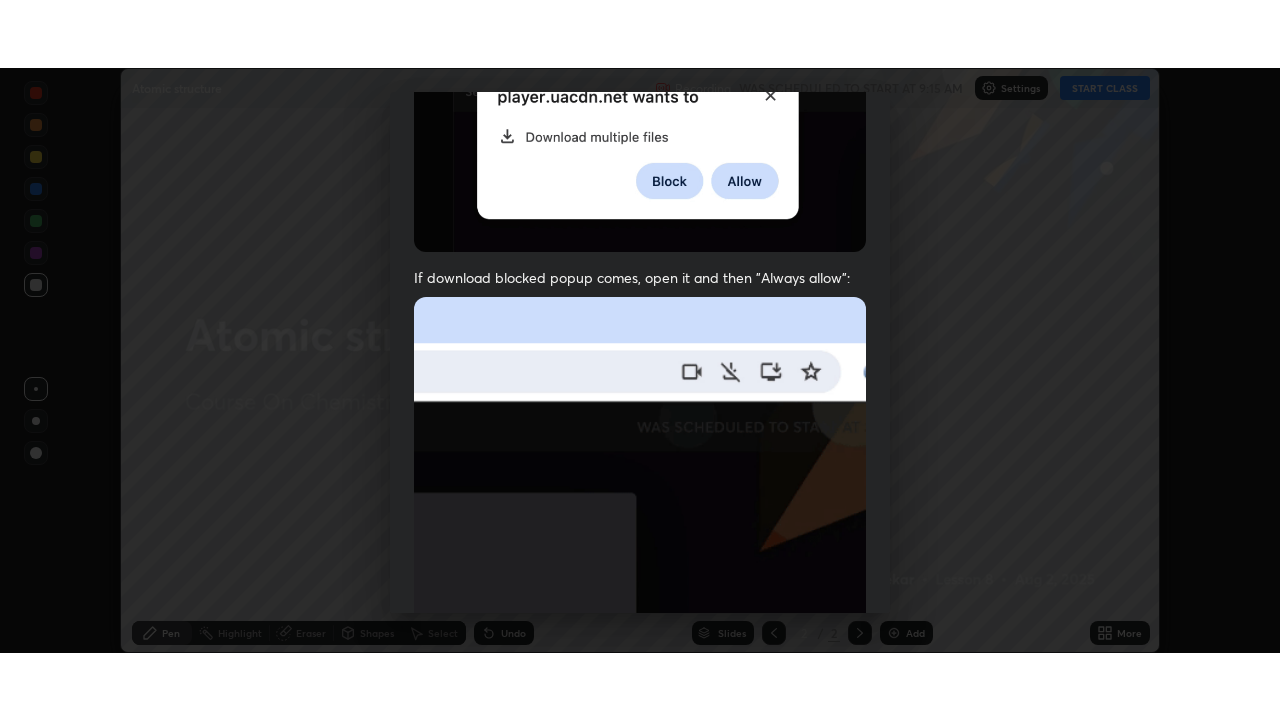 scroll, scrollTop: 479, scrollLeft: 0, axis: vertical 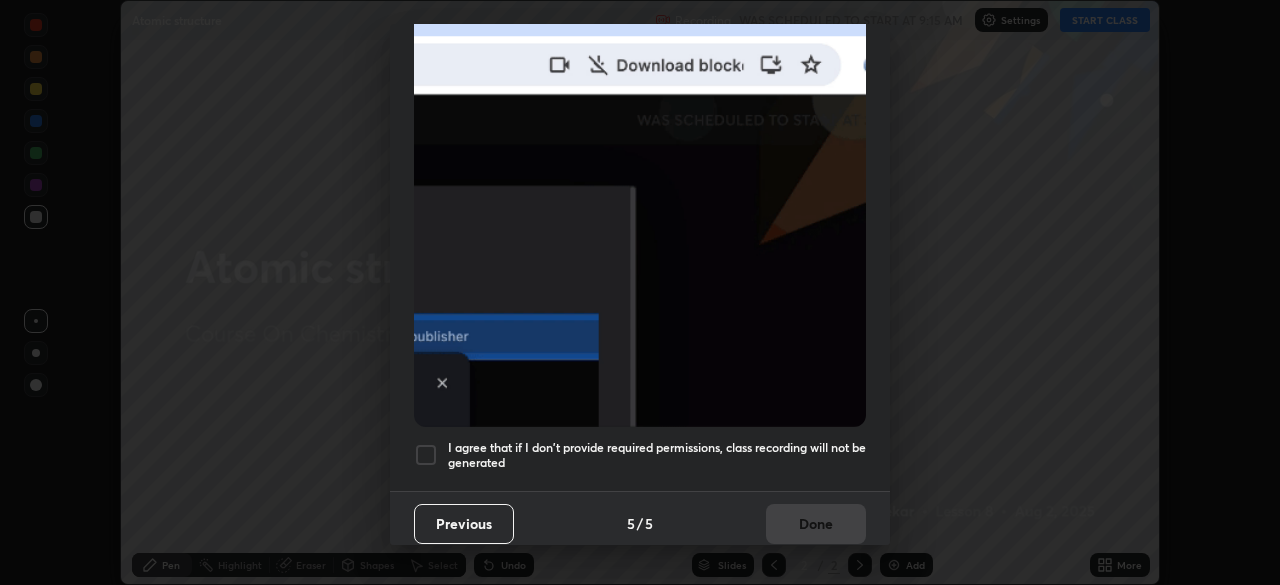 click on "I agree that if I don't provide required permissions, class recording will not be generated" at bounding box center [657, 455] 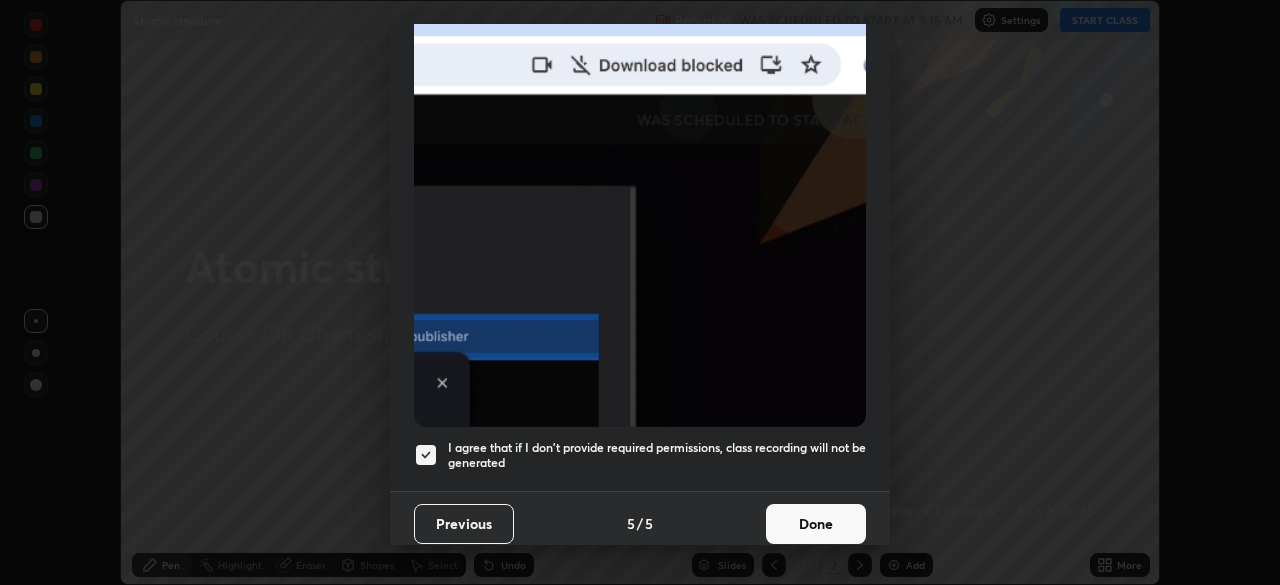 click on "Done" at bounding box center [816, 524] 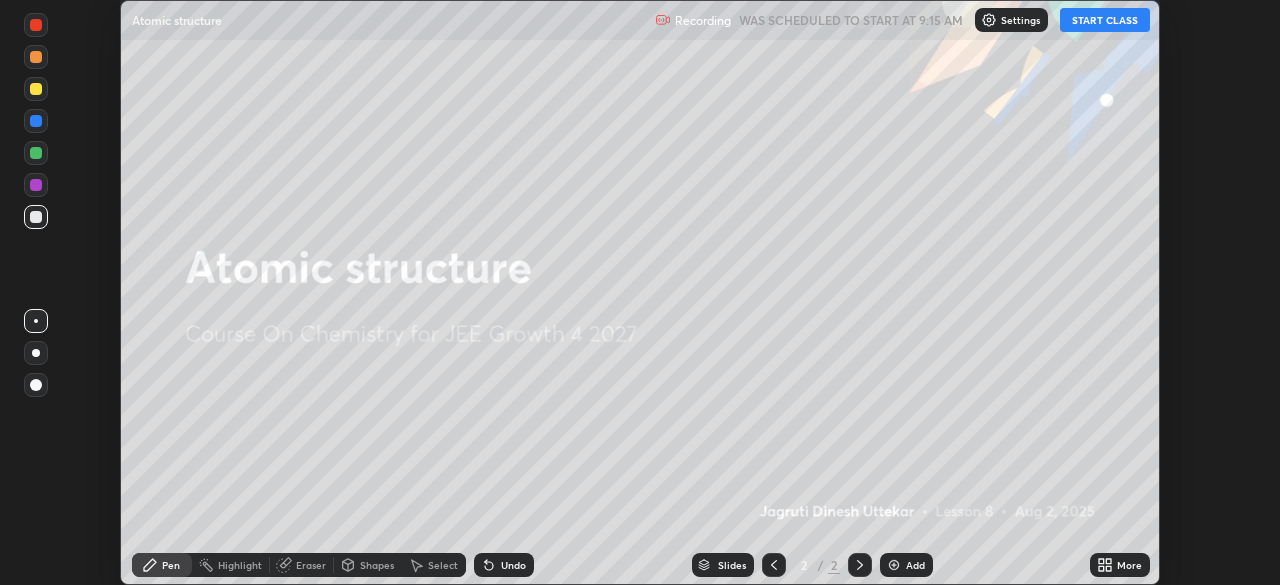 click on "START CLASS" at bounding box center [1105, 20] 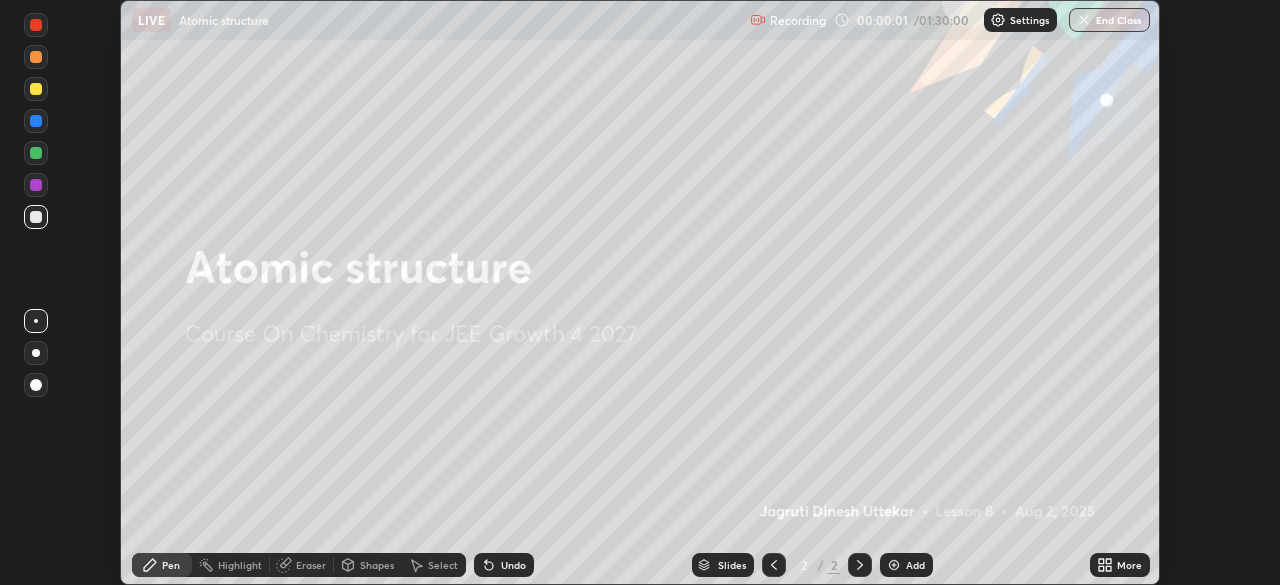 click on "More" at bounding box center [1129, 565] 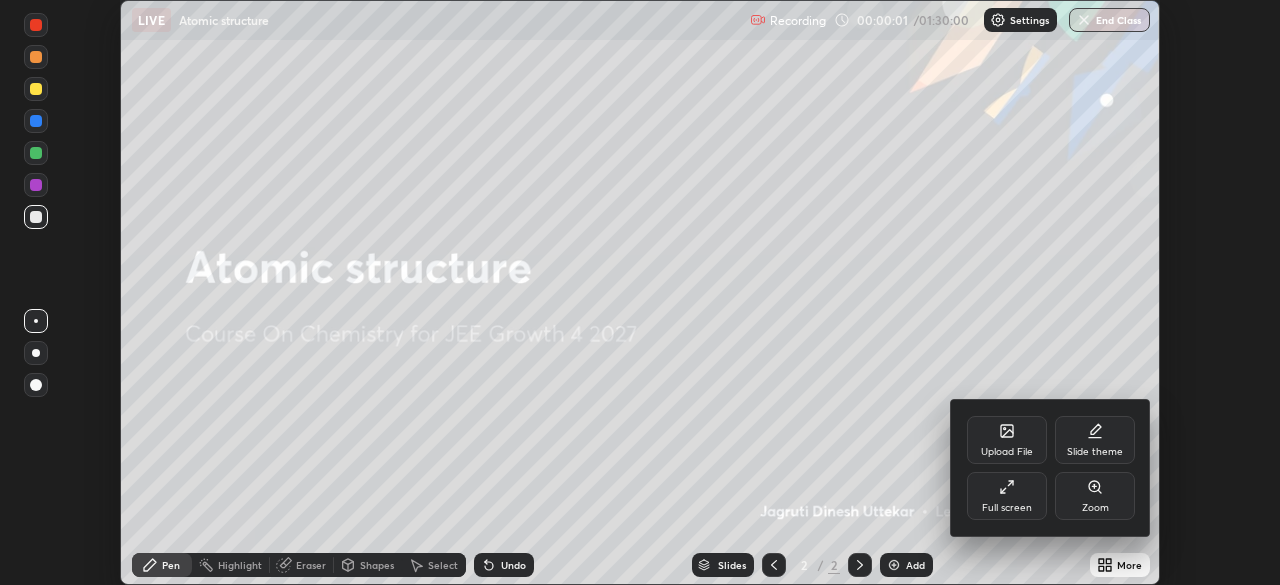 click on "Full screen" at bounding box center (1007, 496) 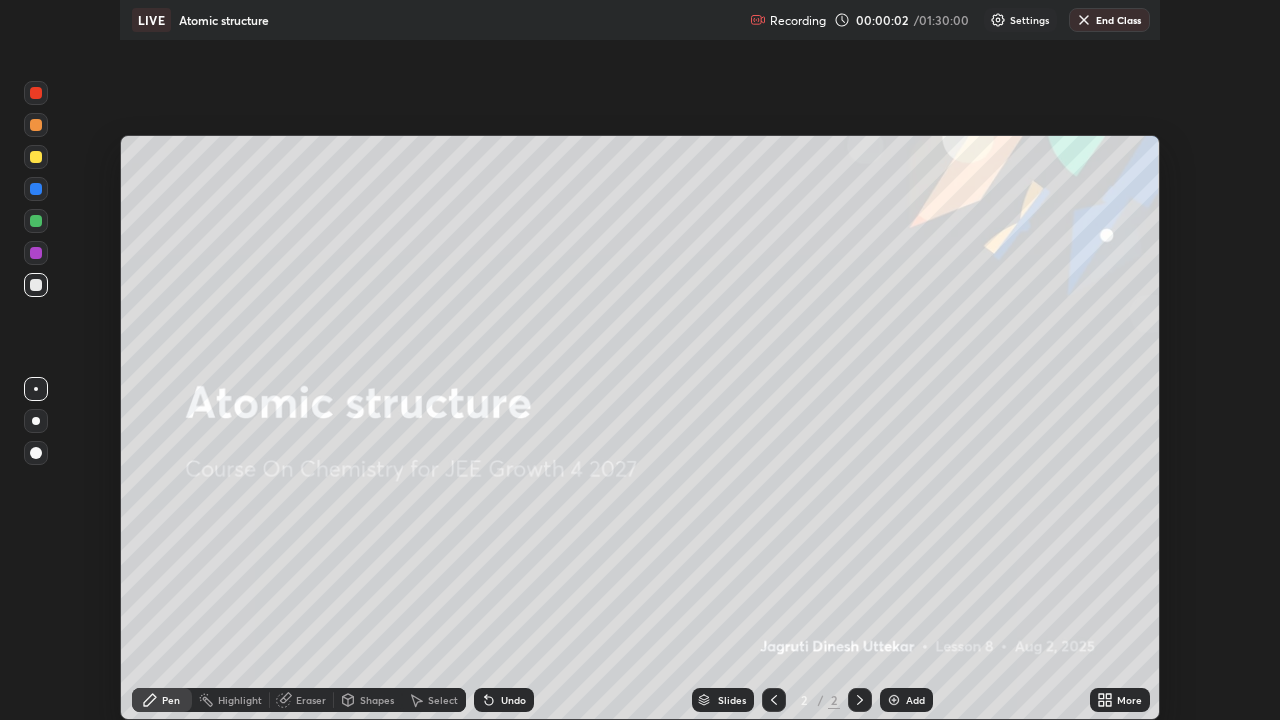 scroll, scrollTop: 99280, scrollLeft: 98720, axis: both 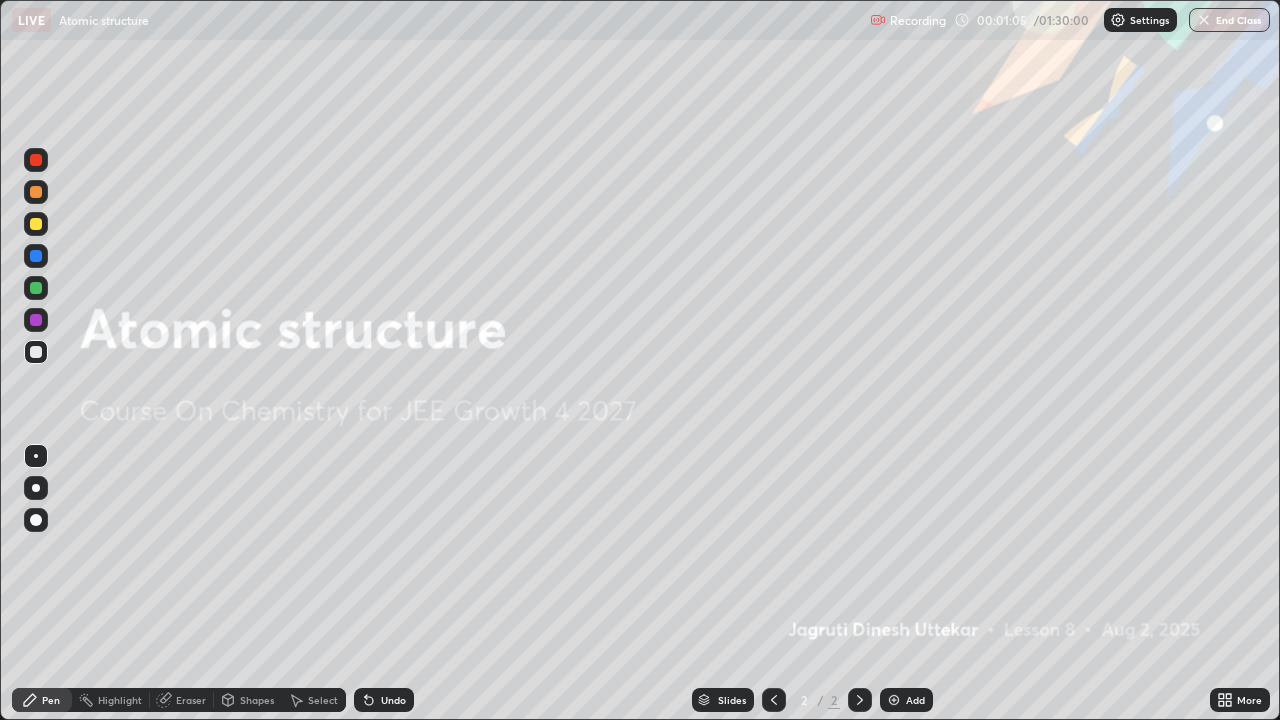 click on "Add" at bounding box center (906, 700) 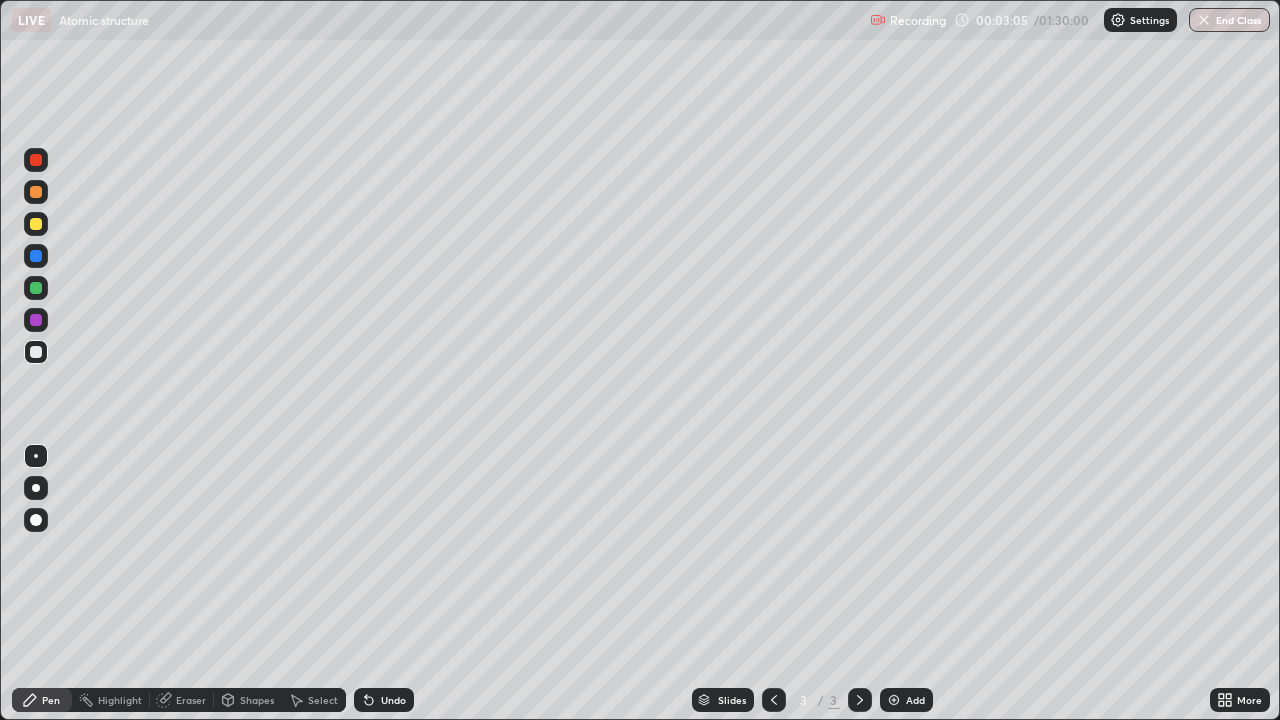 click on "Undo" at bounding box center [384, 700] 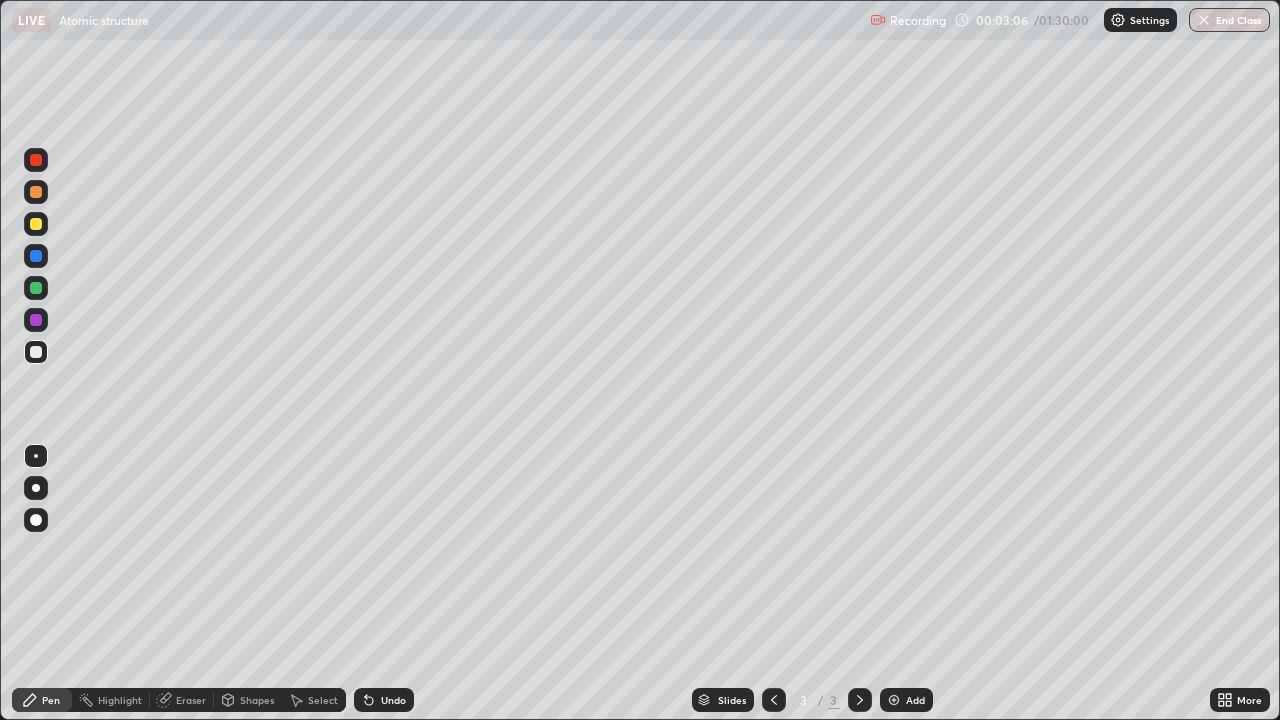 click on "Undo" at bounding box center (384, 700) 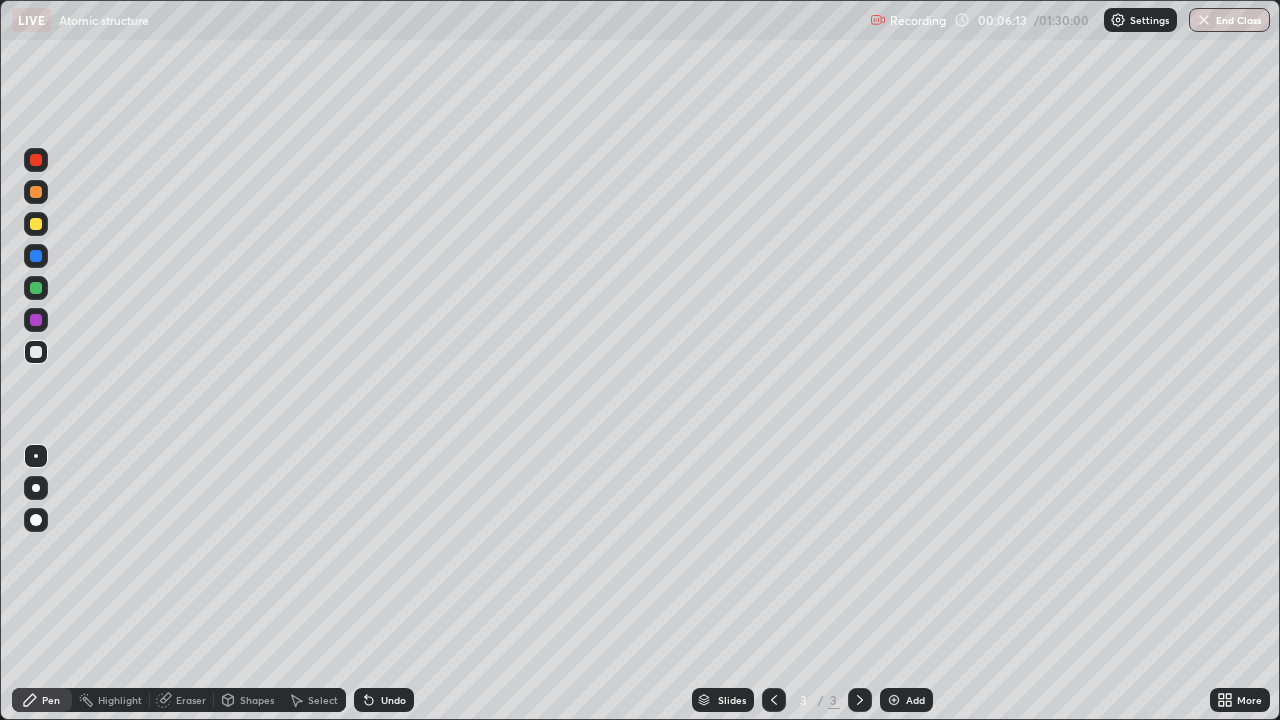 click on "Undo" at bounding box center [393, 700] 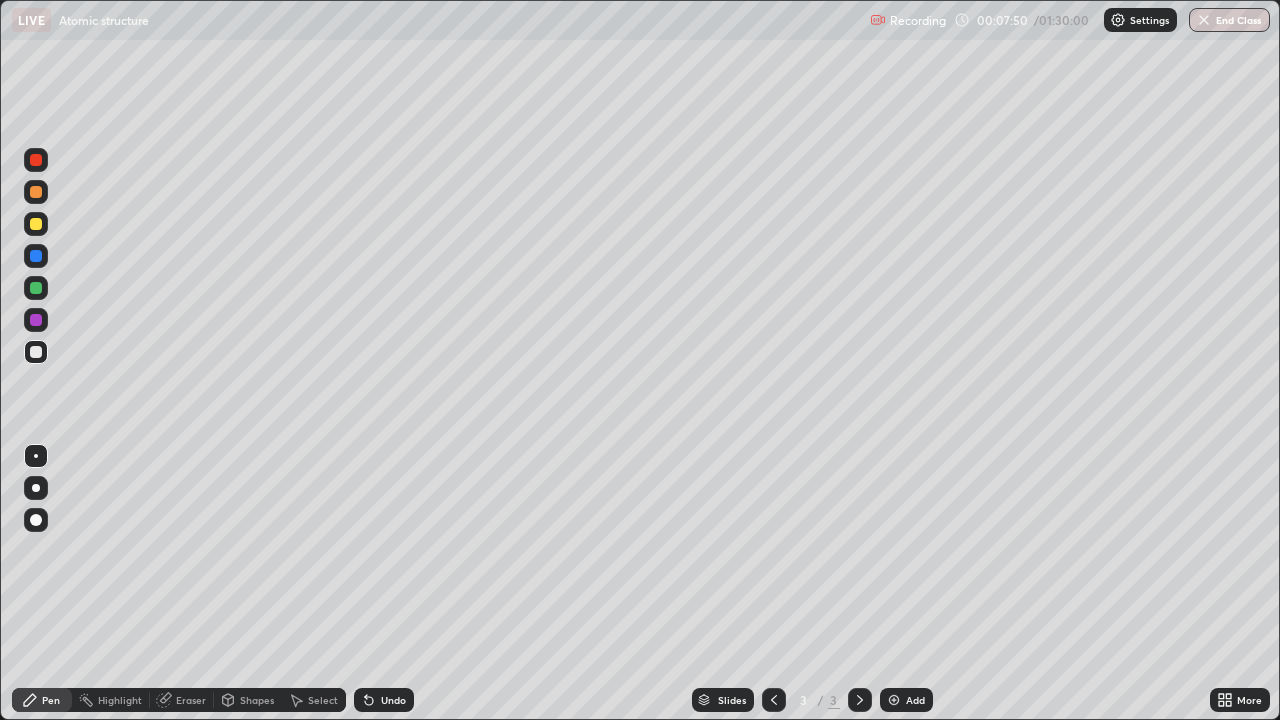 click 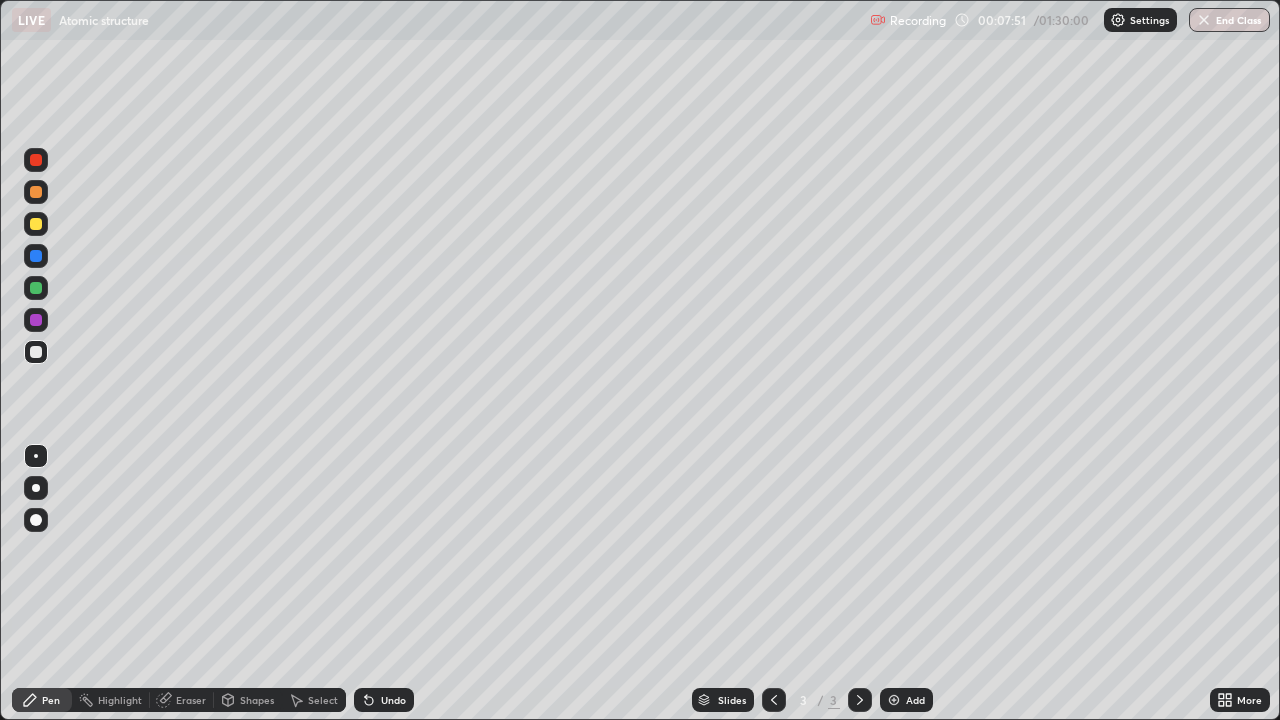 click on "Undo" at bounding box center [384, 700] 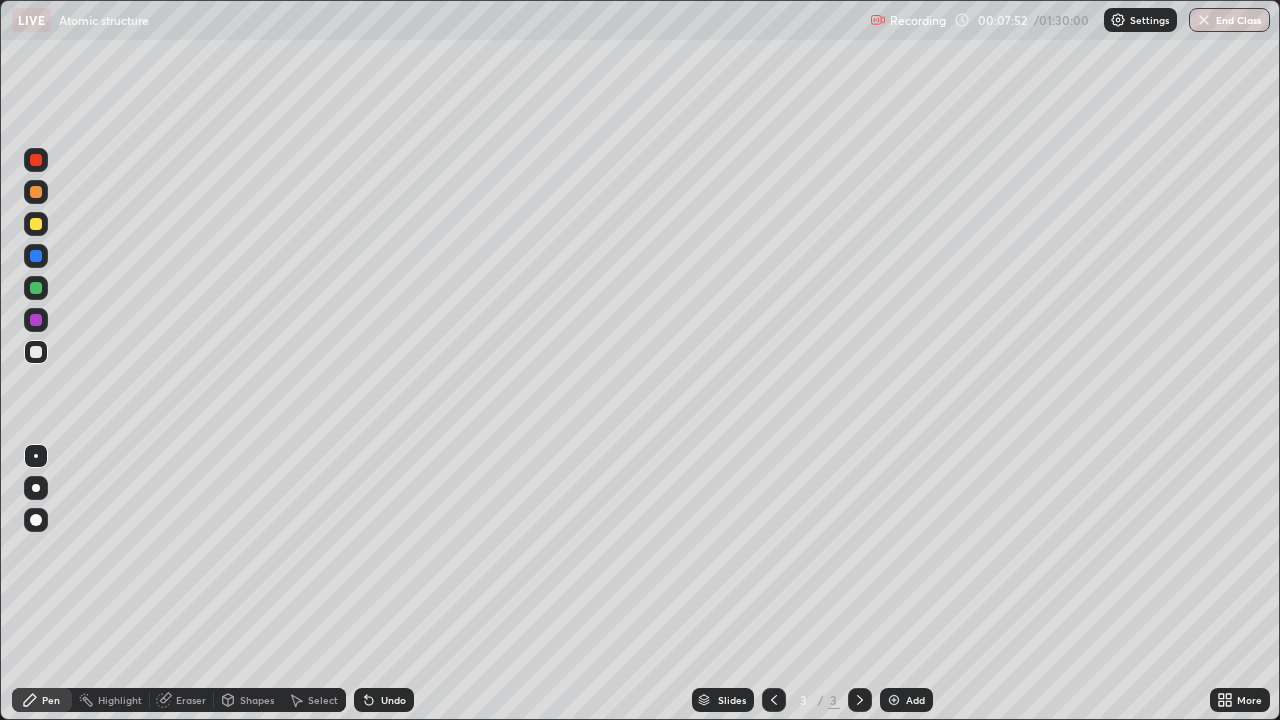 click 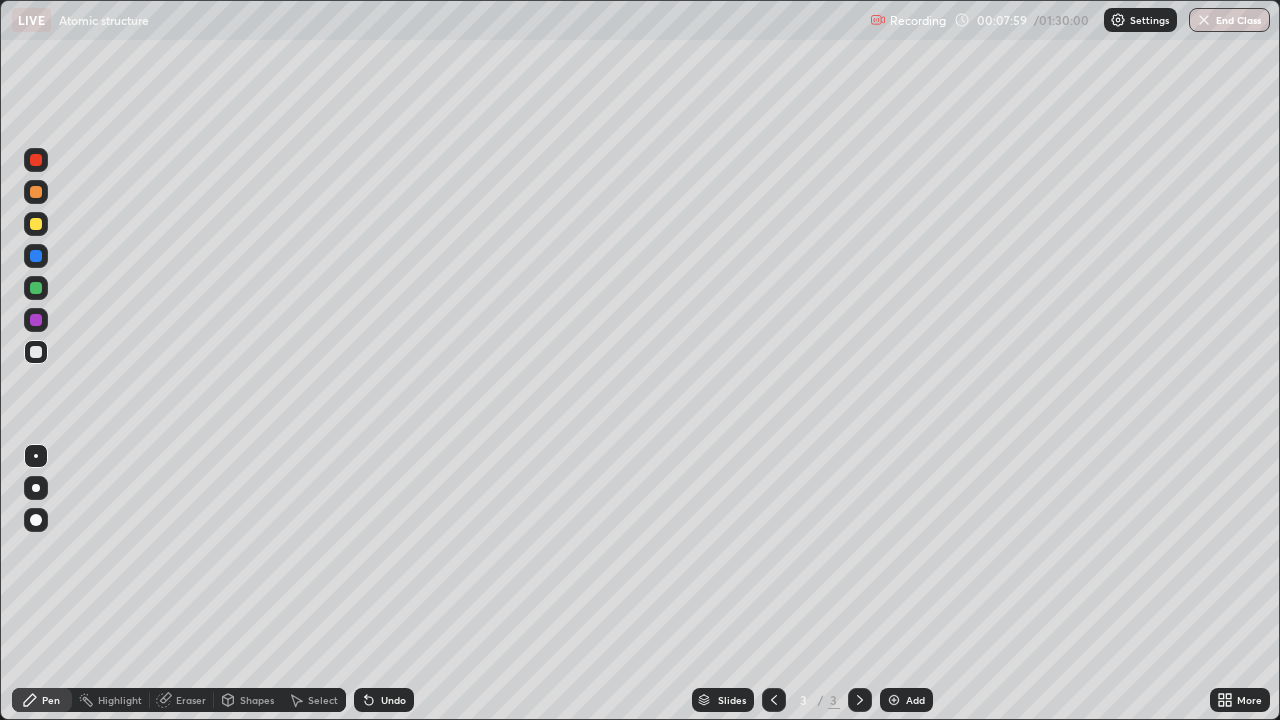 click on "Undo" at bounding box center [393, 700] 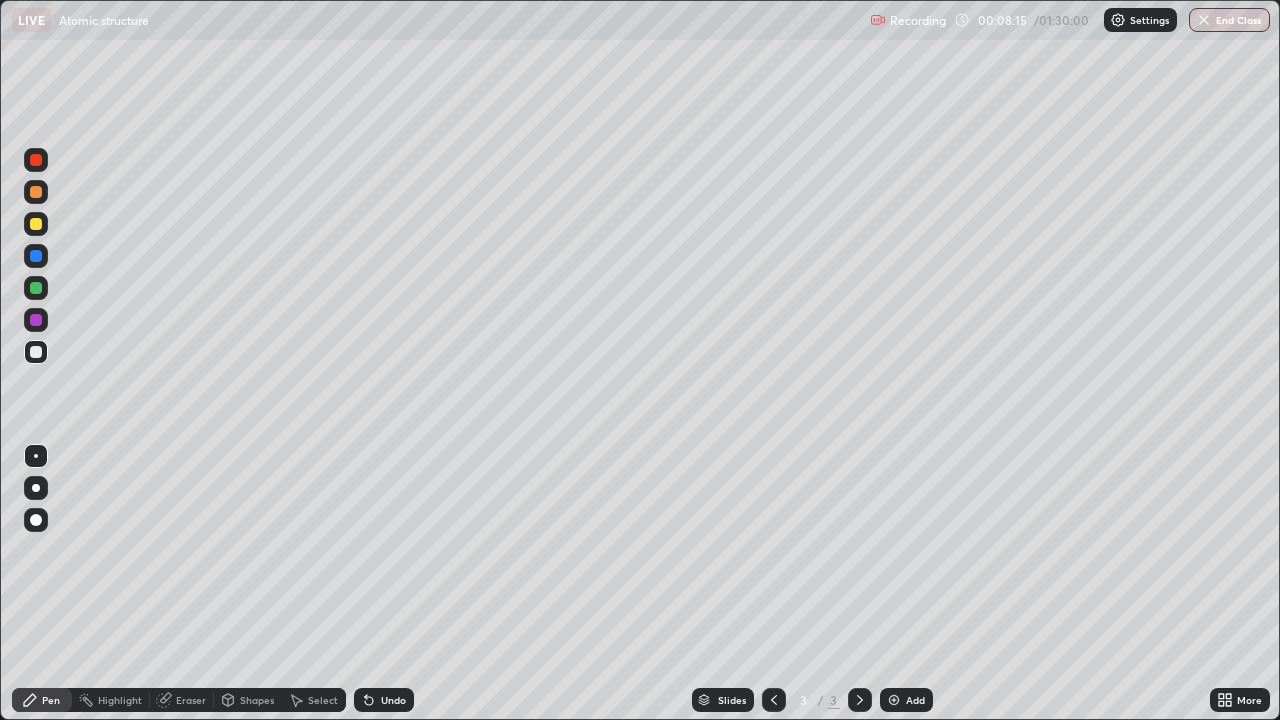 click on "Slides 3 / 3 Add" at bounding box center (812, 700) 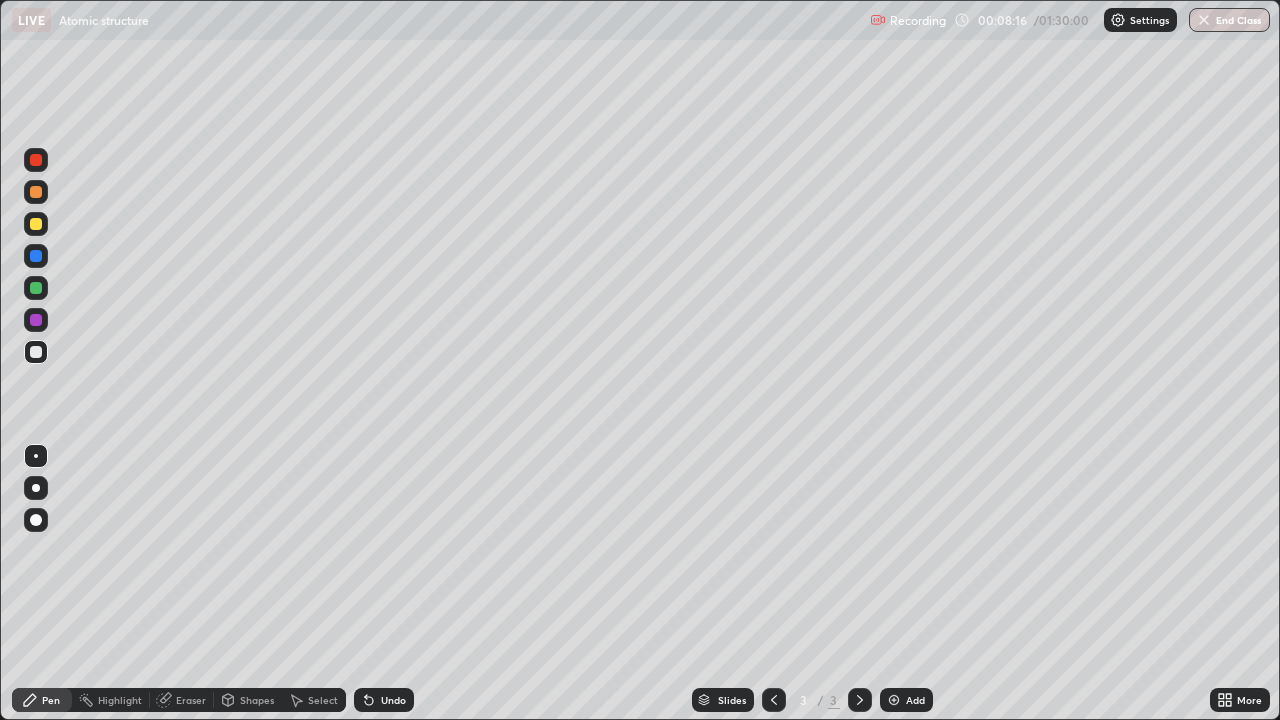 click on "Slides" at bounding box center (723, 700) 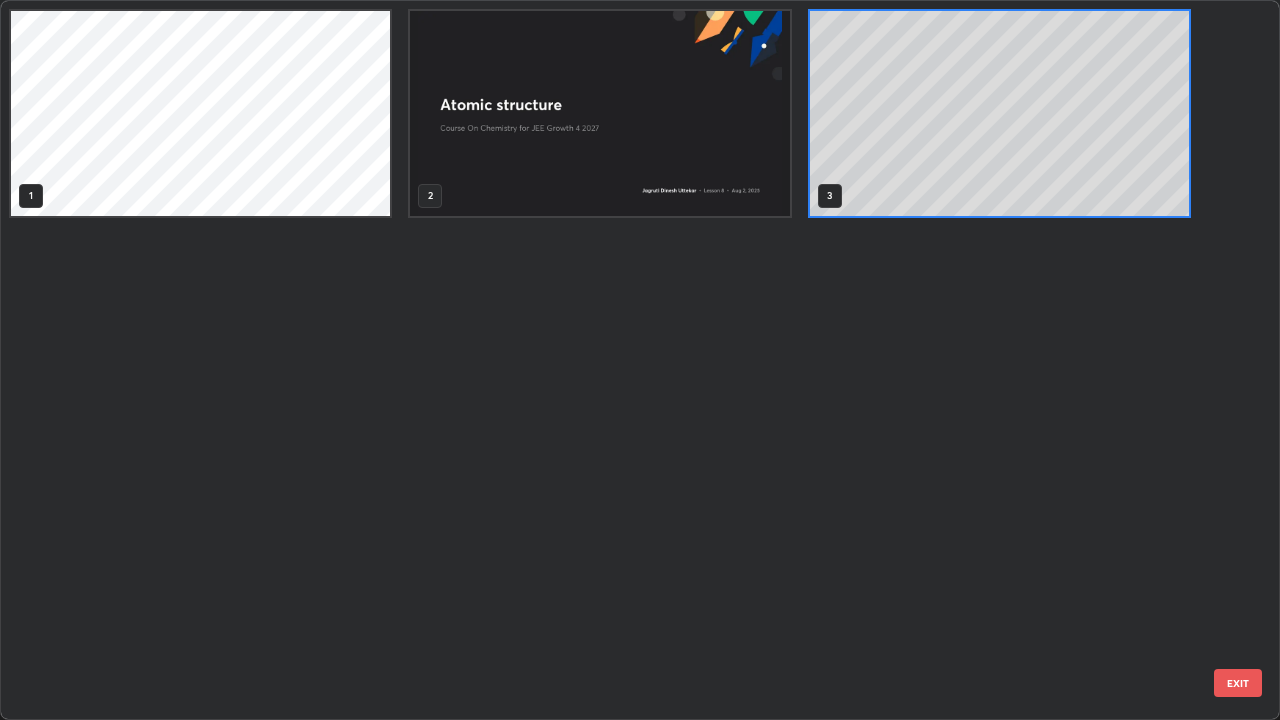 scroll, scrollTop: 7, scrollLeft: 11, axis: both 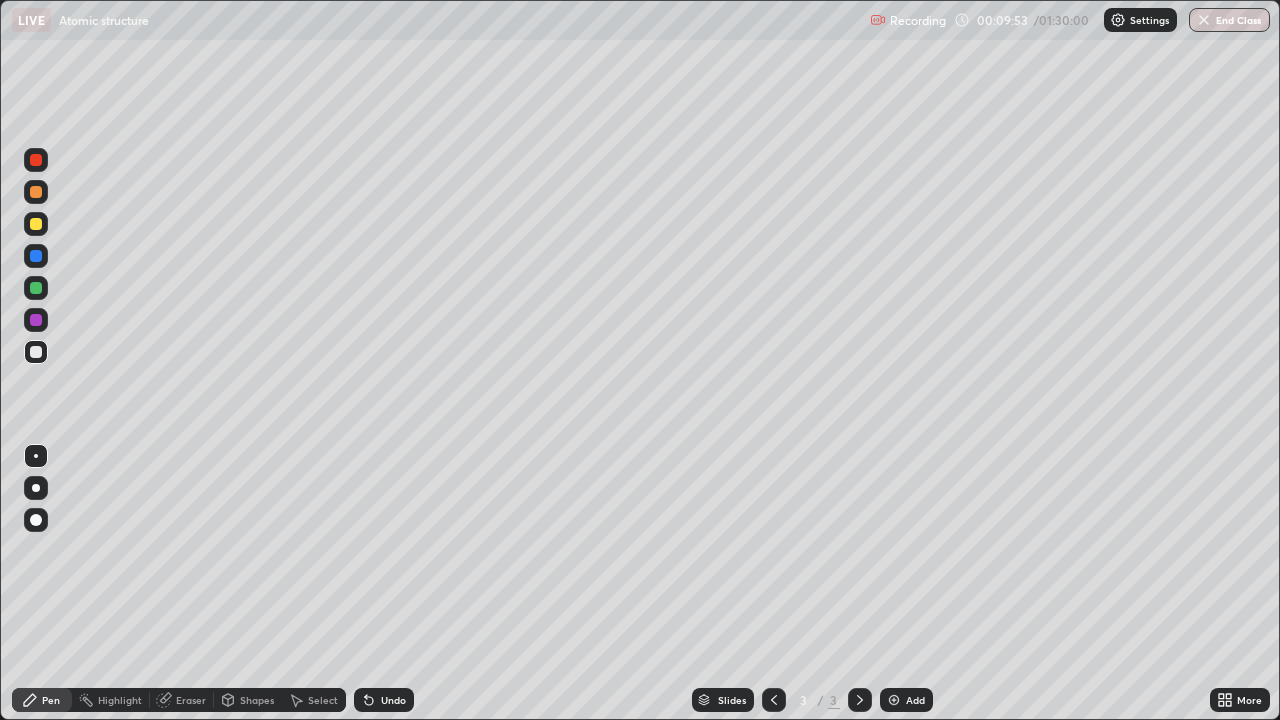 click on "Undo" at bounding box center (393, 700) 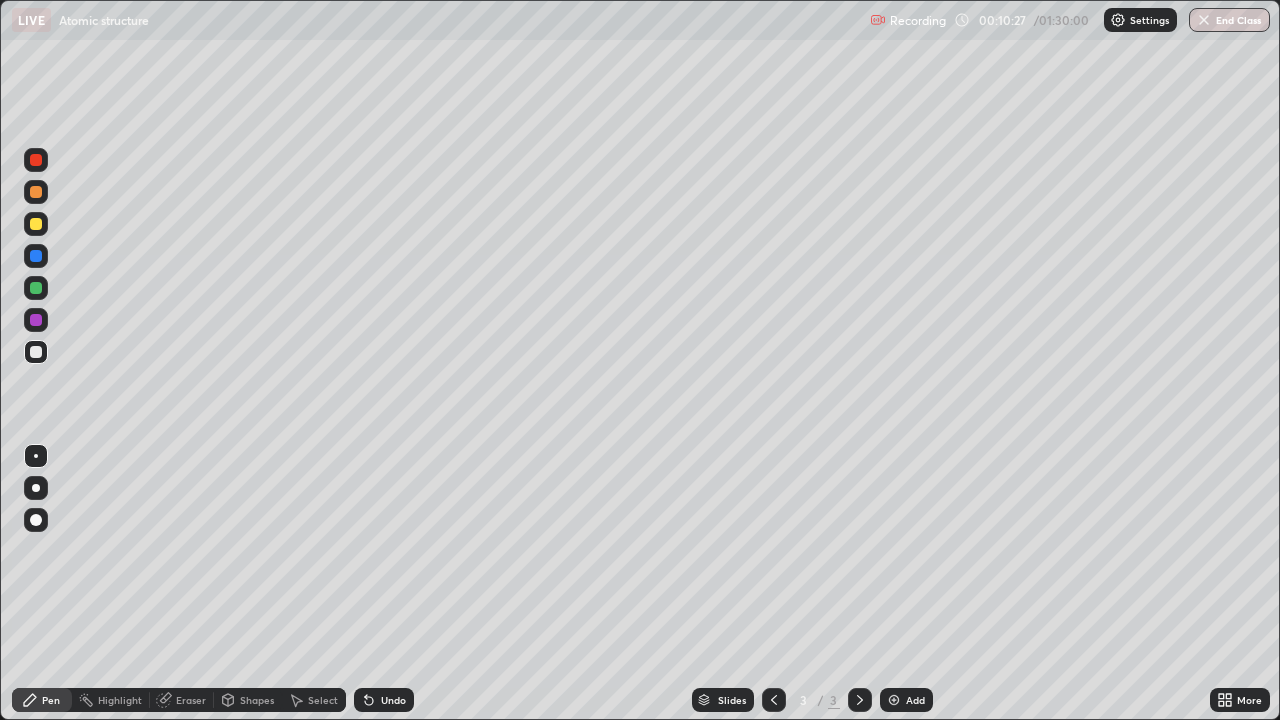 click on "Undo" at bounding box center (393, 700) 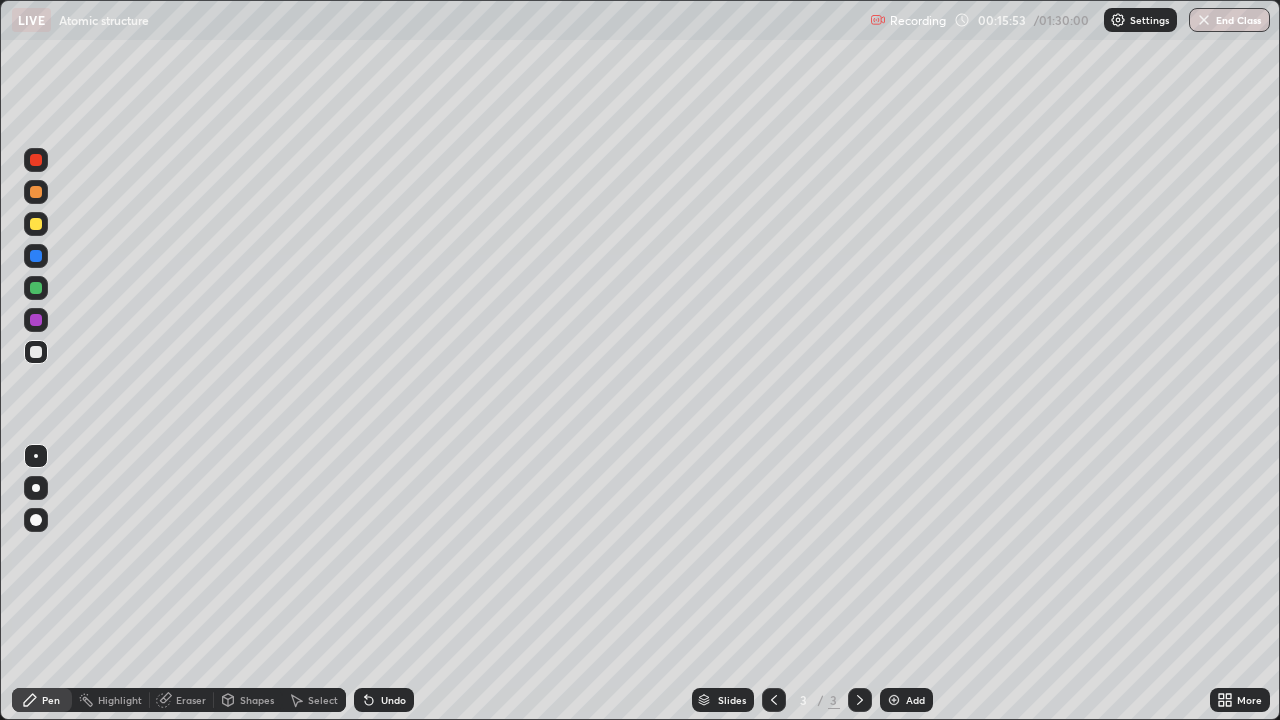 click on "Add" at bounding box center (906, 700) 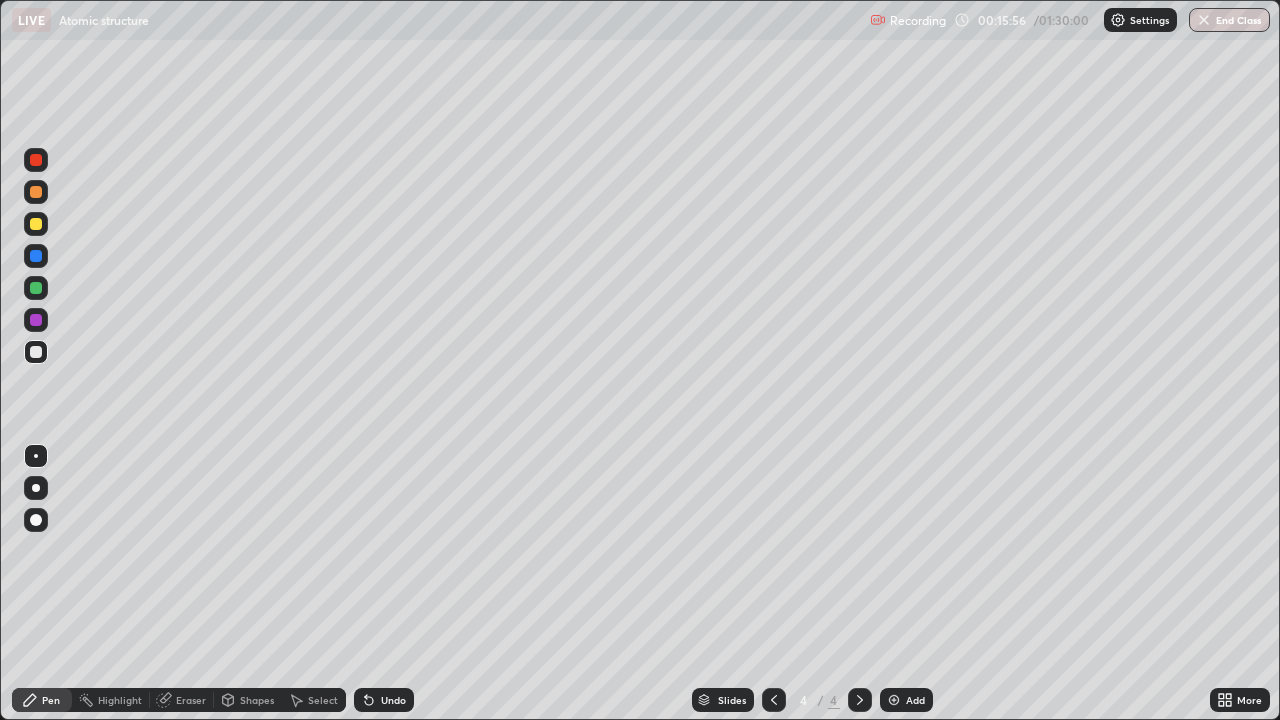 click 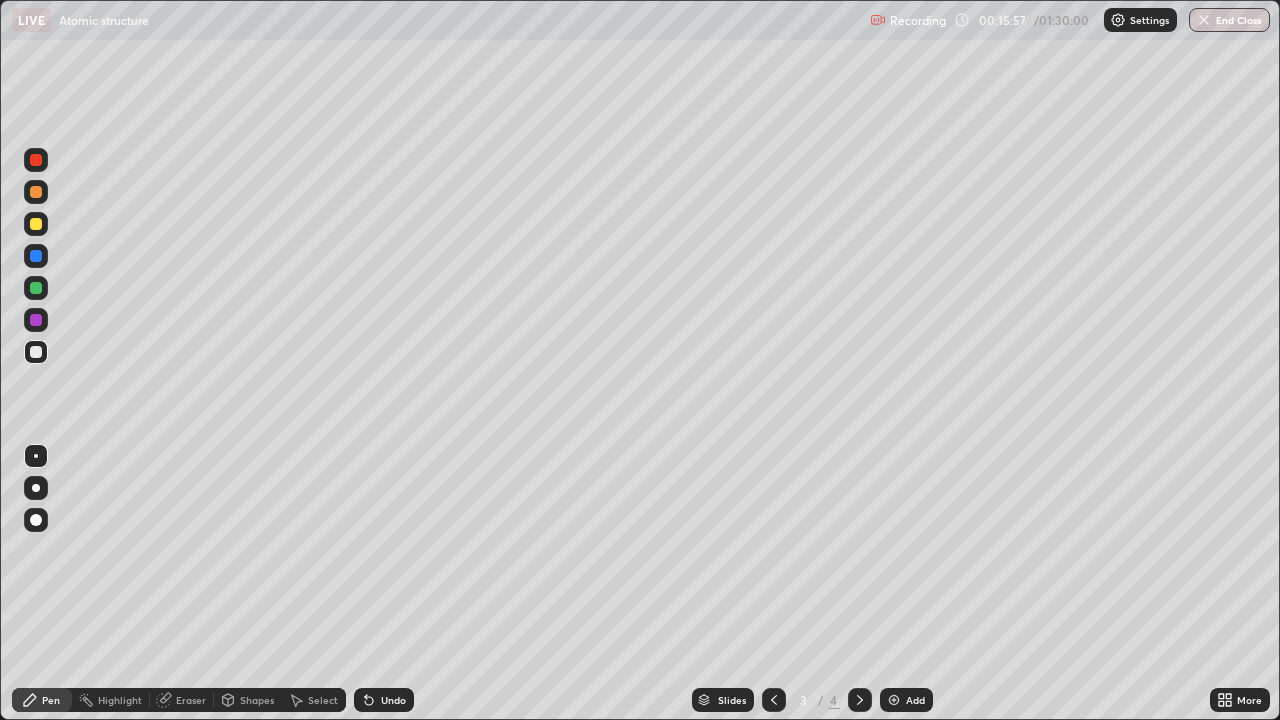 click 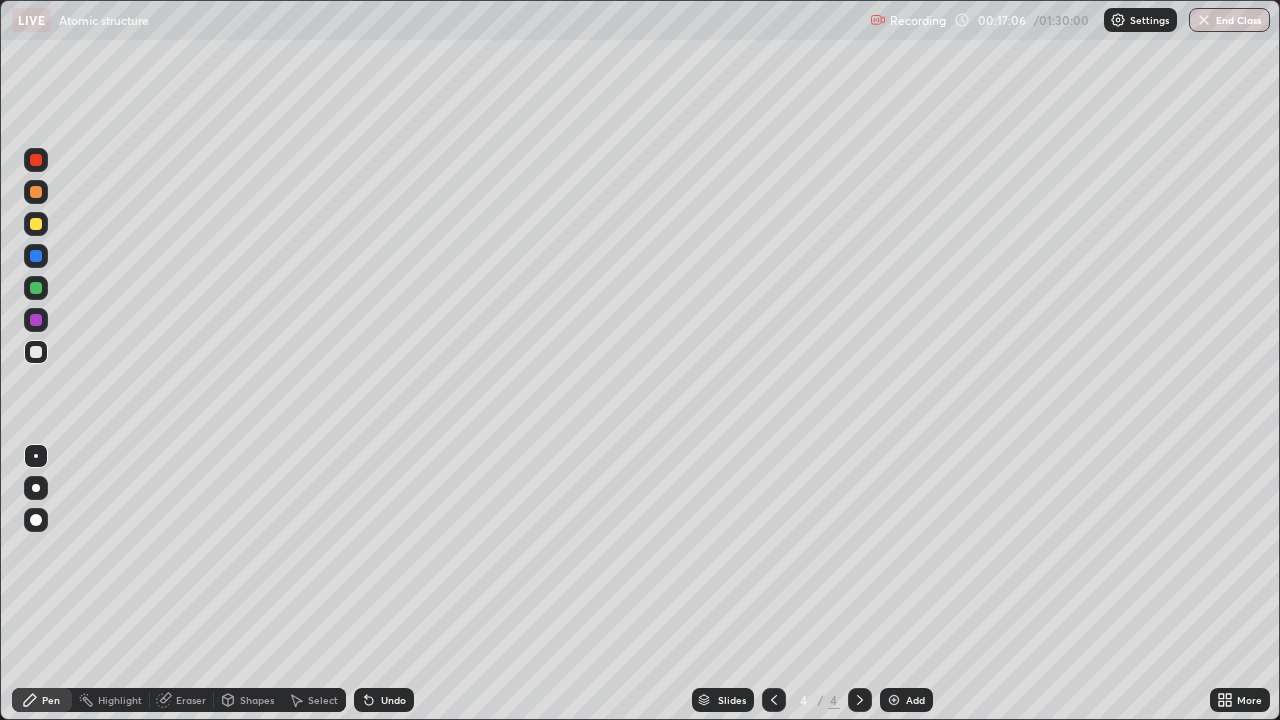 click 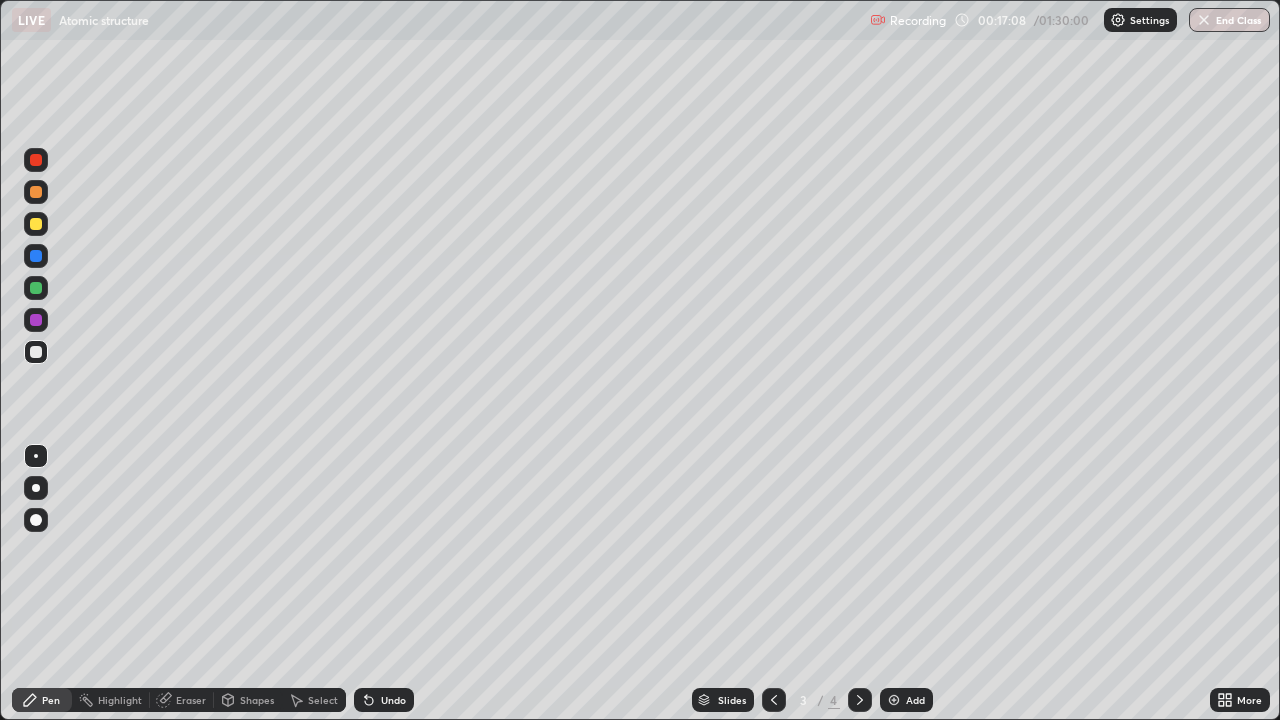 click at bounding box center [860, 700] 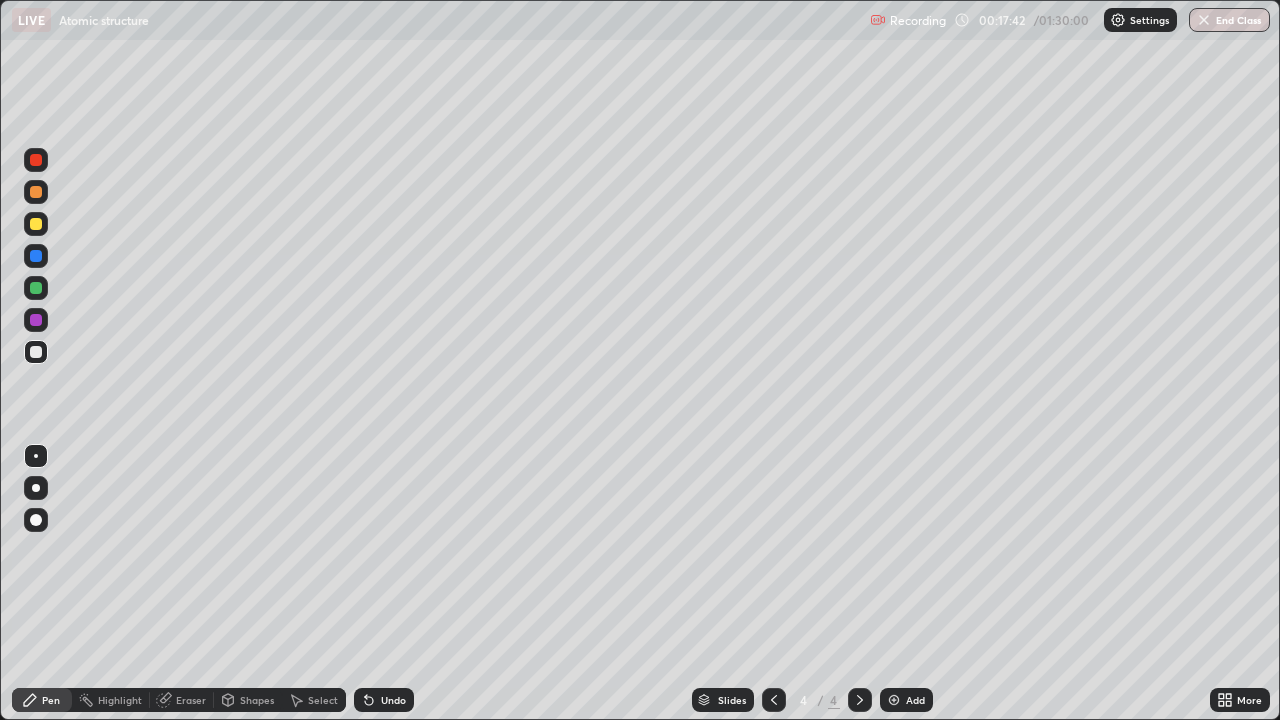 click 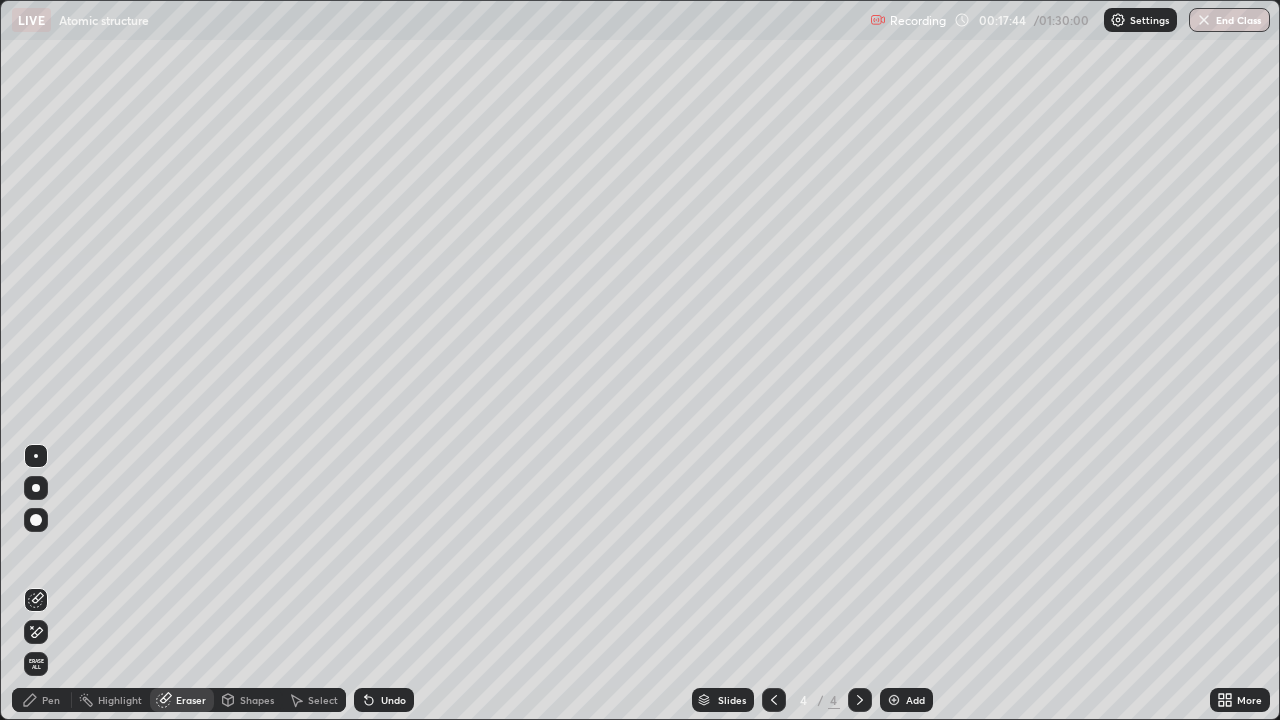click on "Pen" at bounding box center (42, 700) 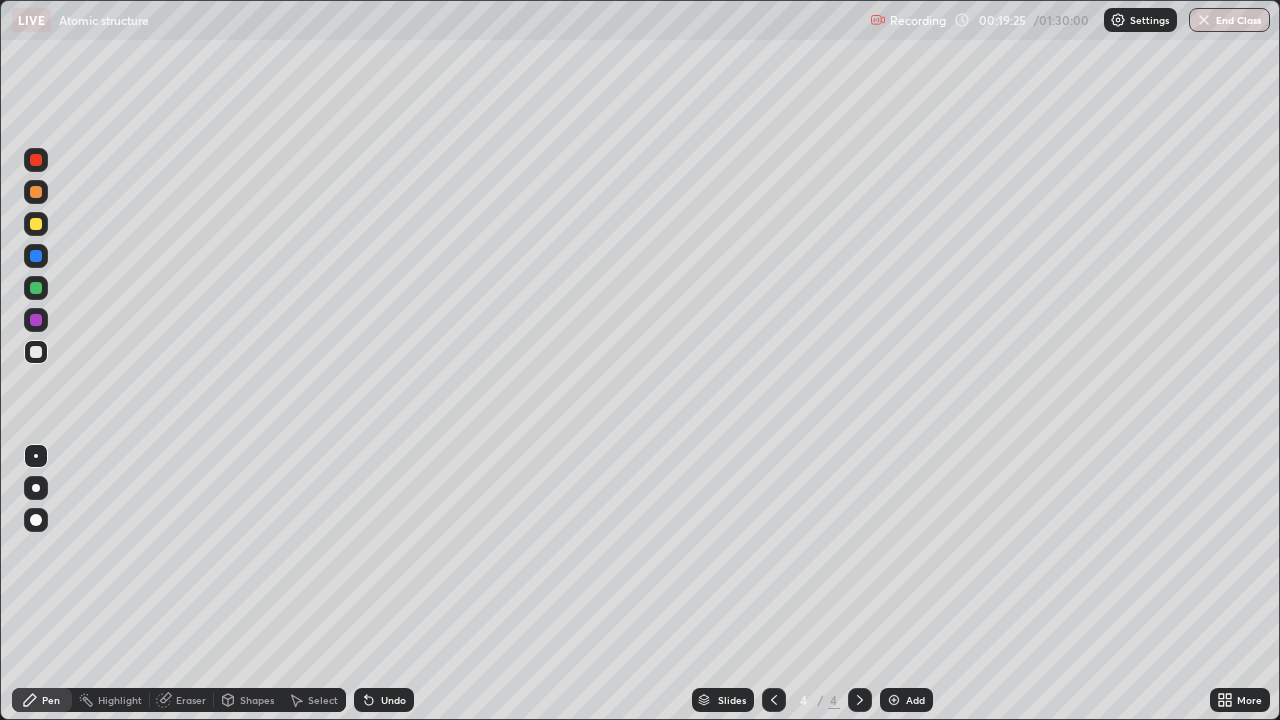 click at bounding box center [36, 224] 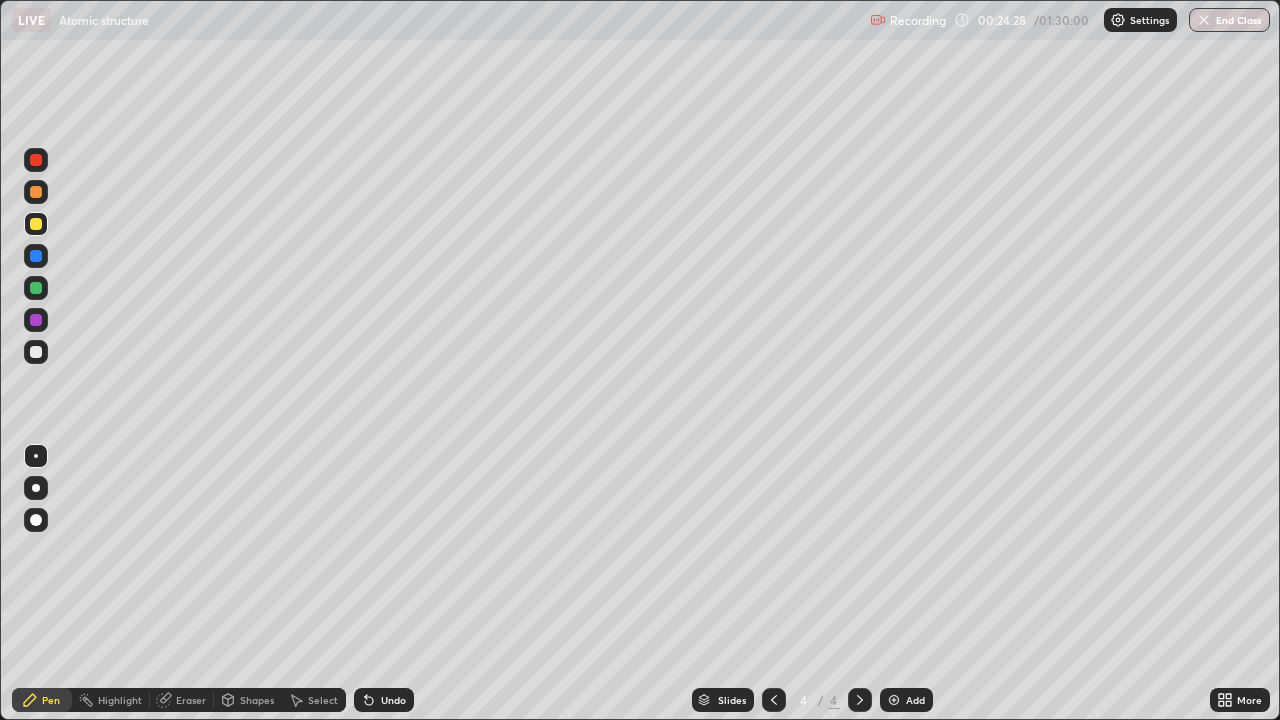 click 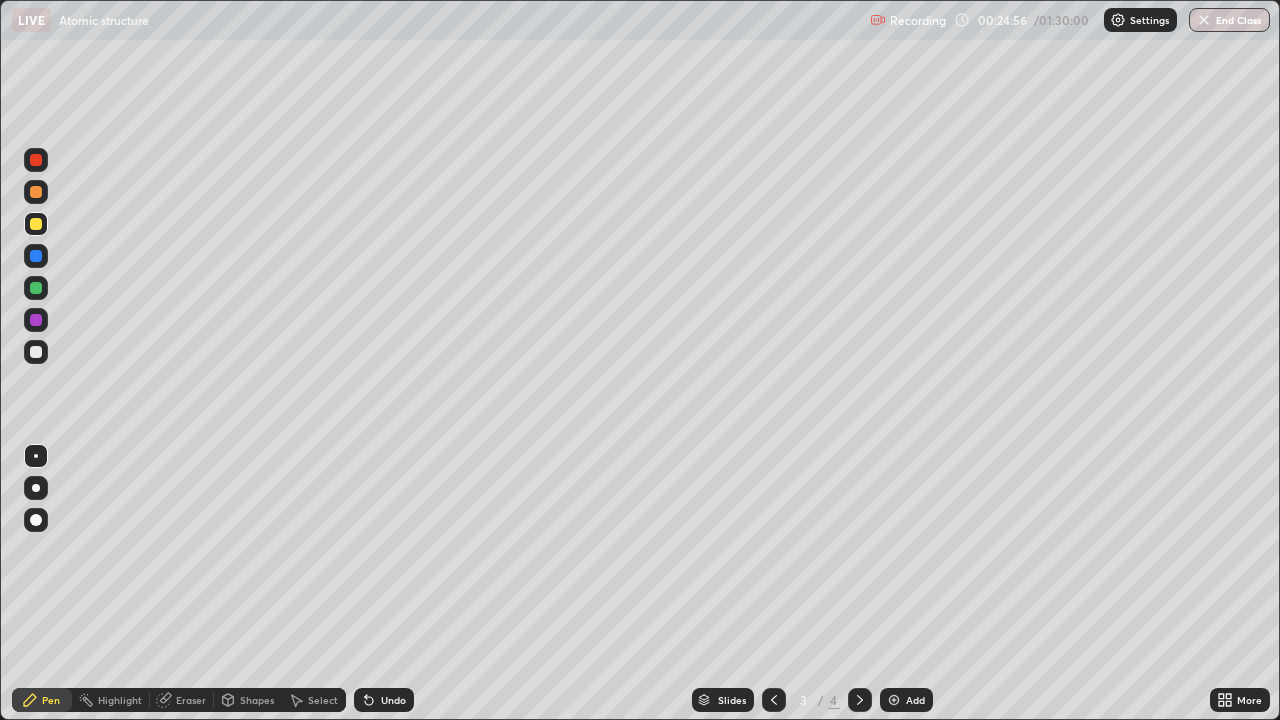 click 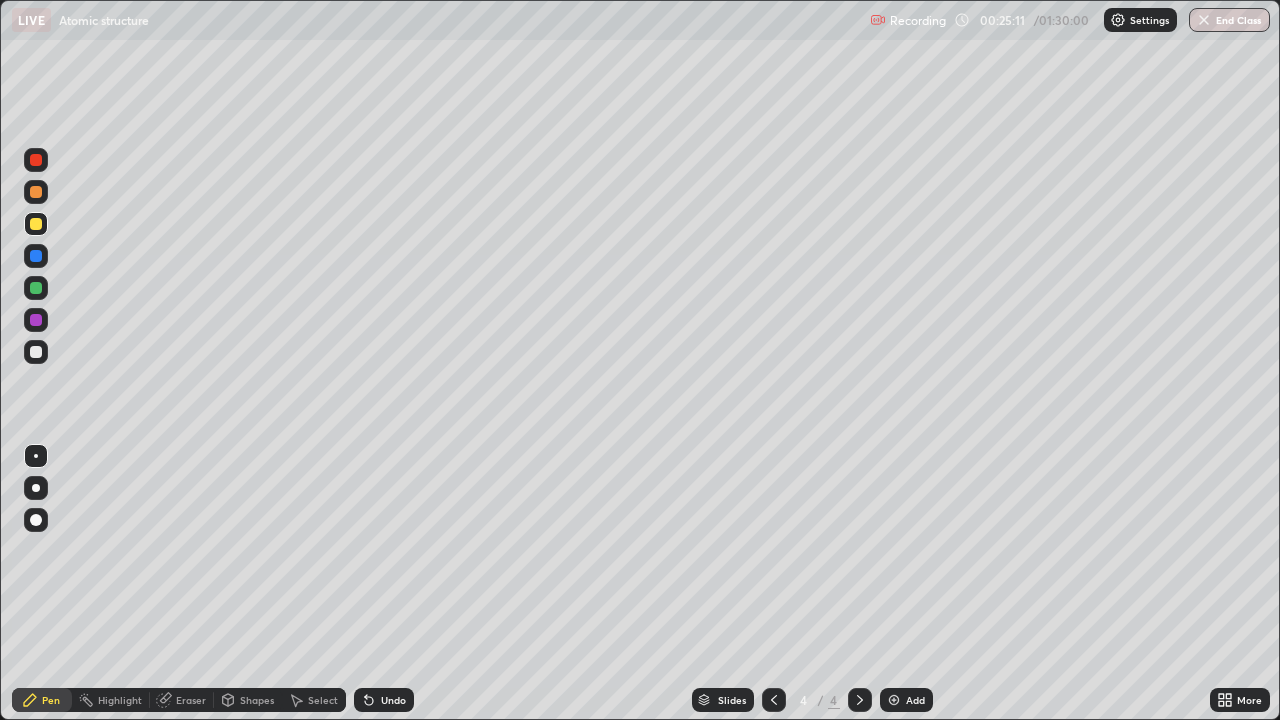 click 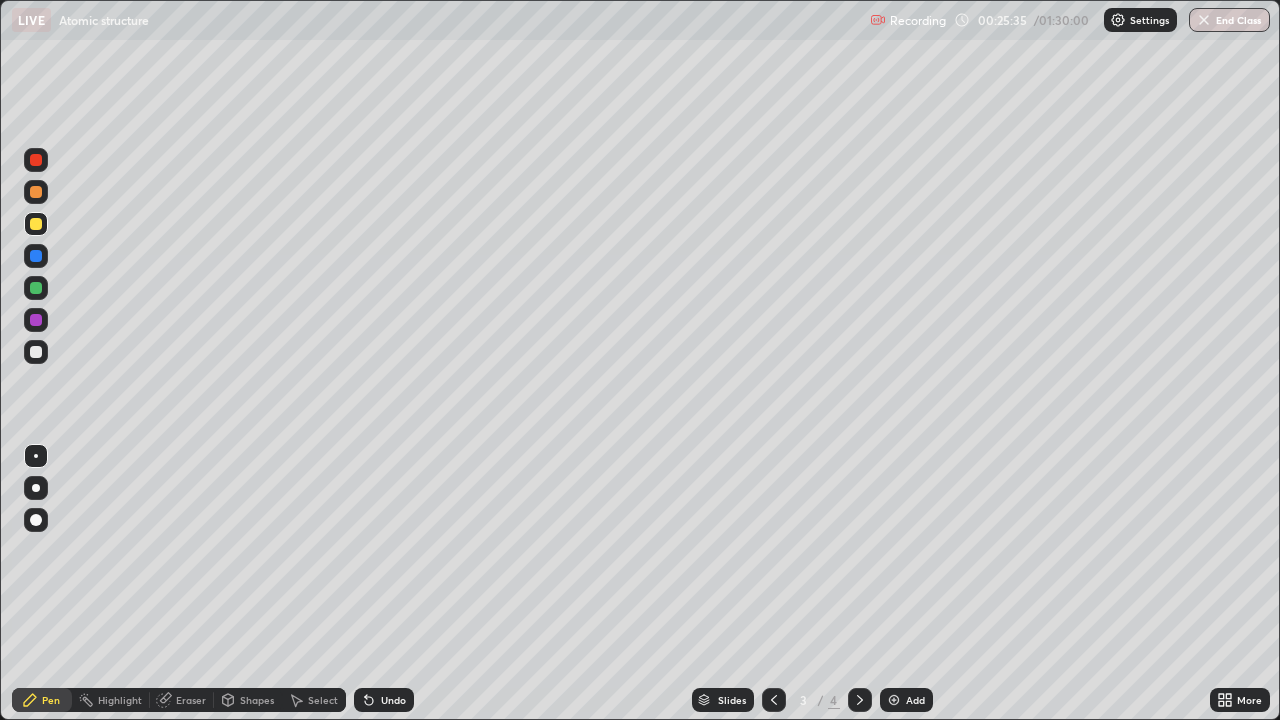 click 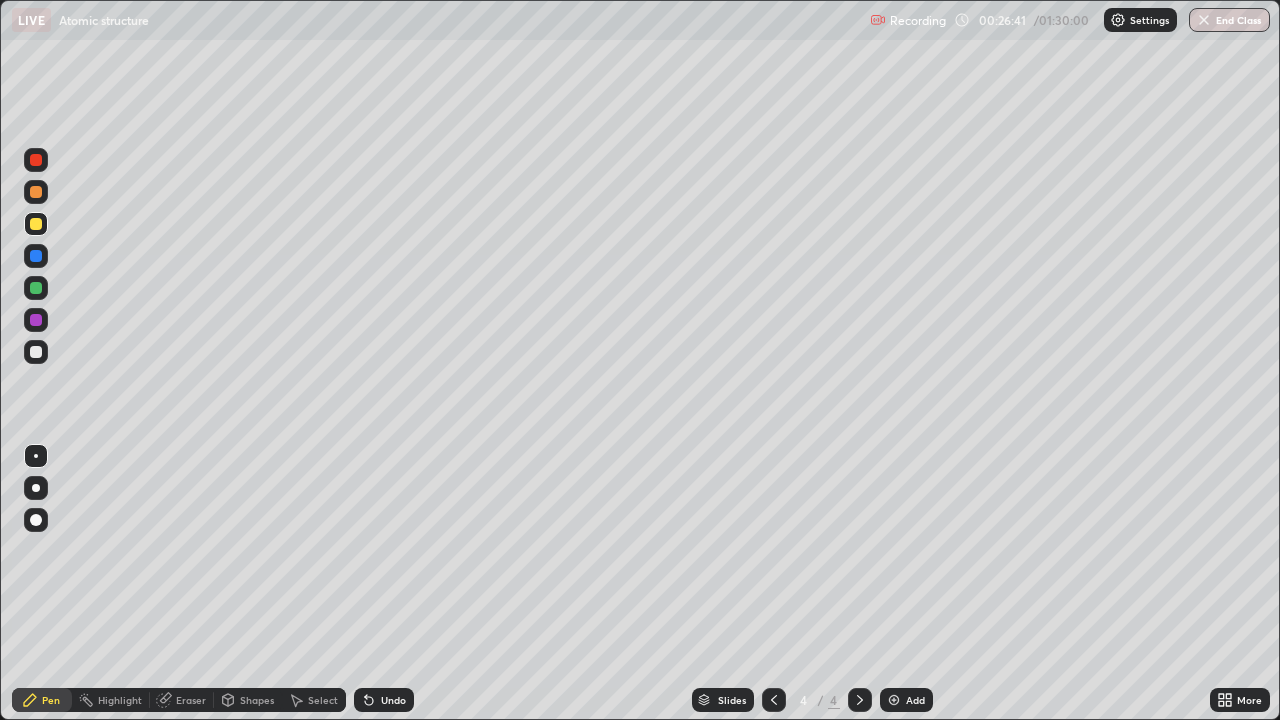 click on "Undo" at bounding box center [393, 700] 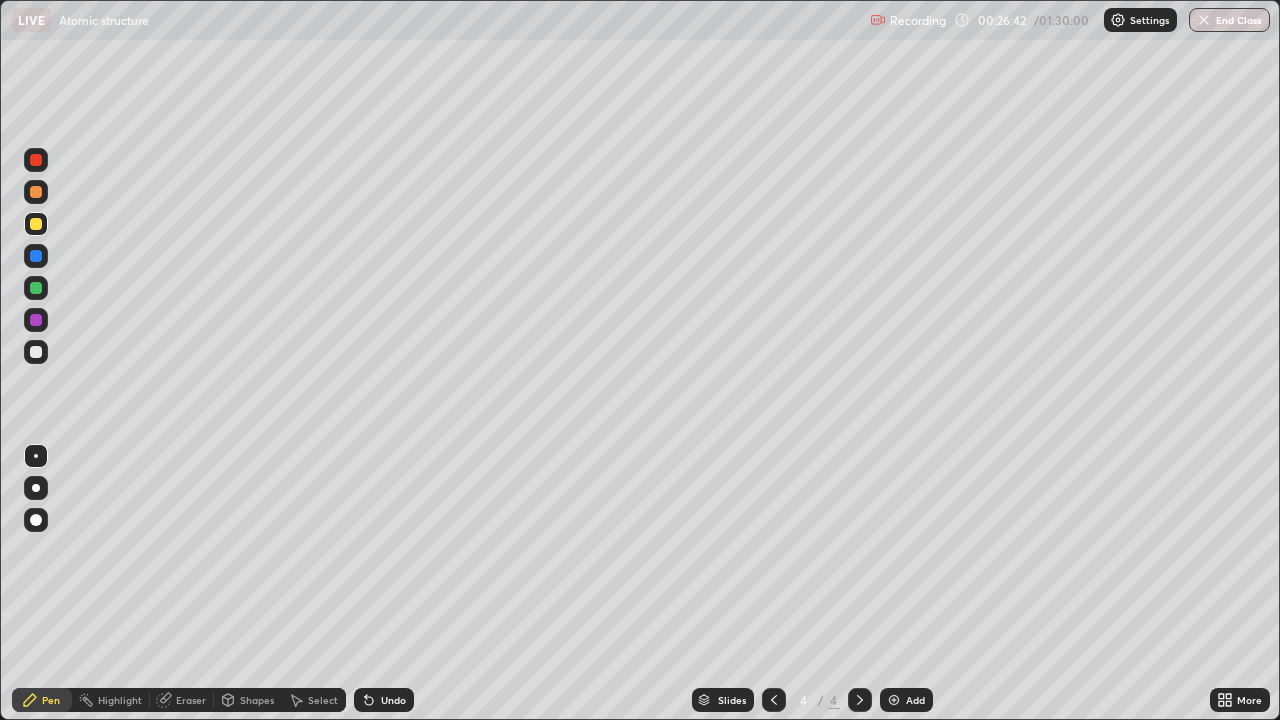 click on "Undo" at bounding box center [393, 700] 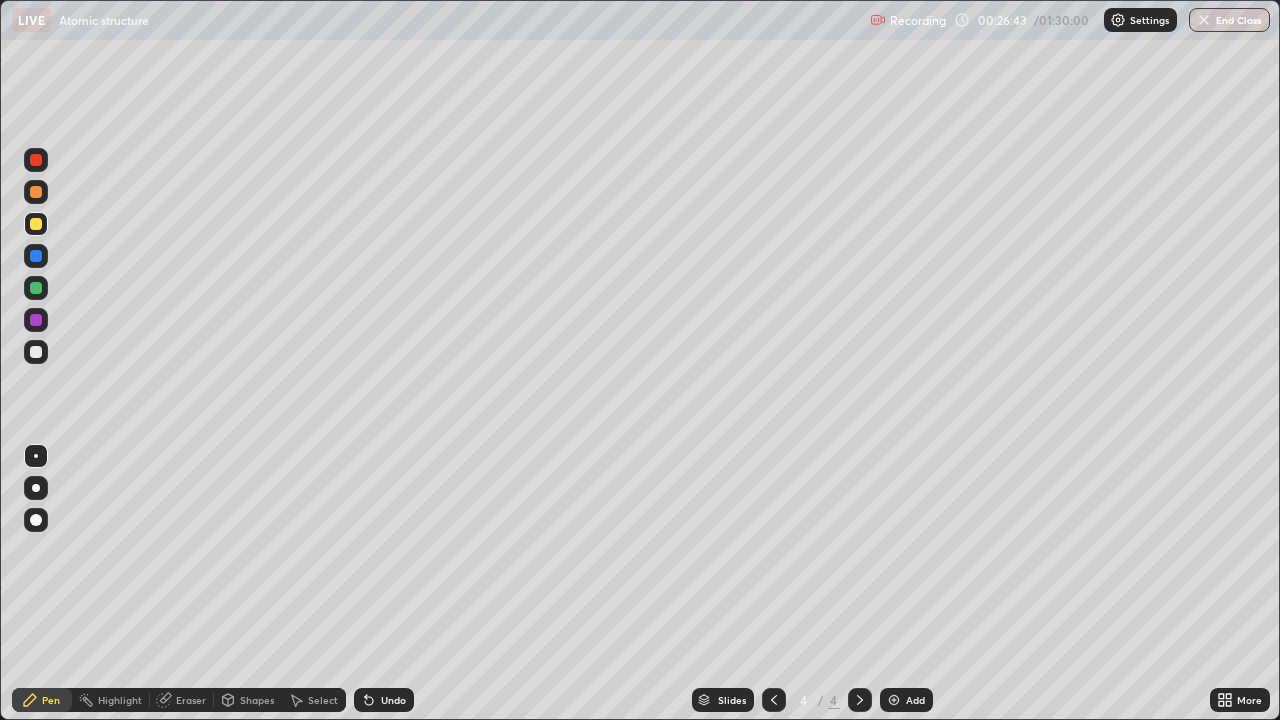 click on "Undo" at bounding box center (384, 700) 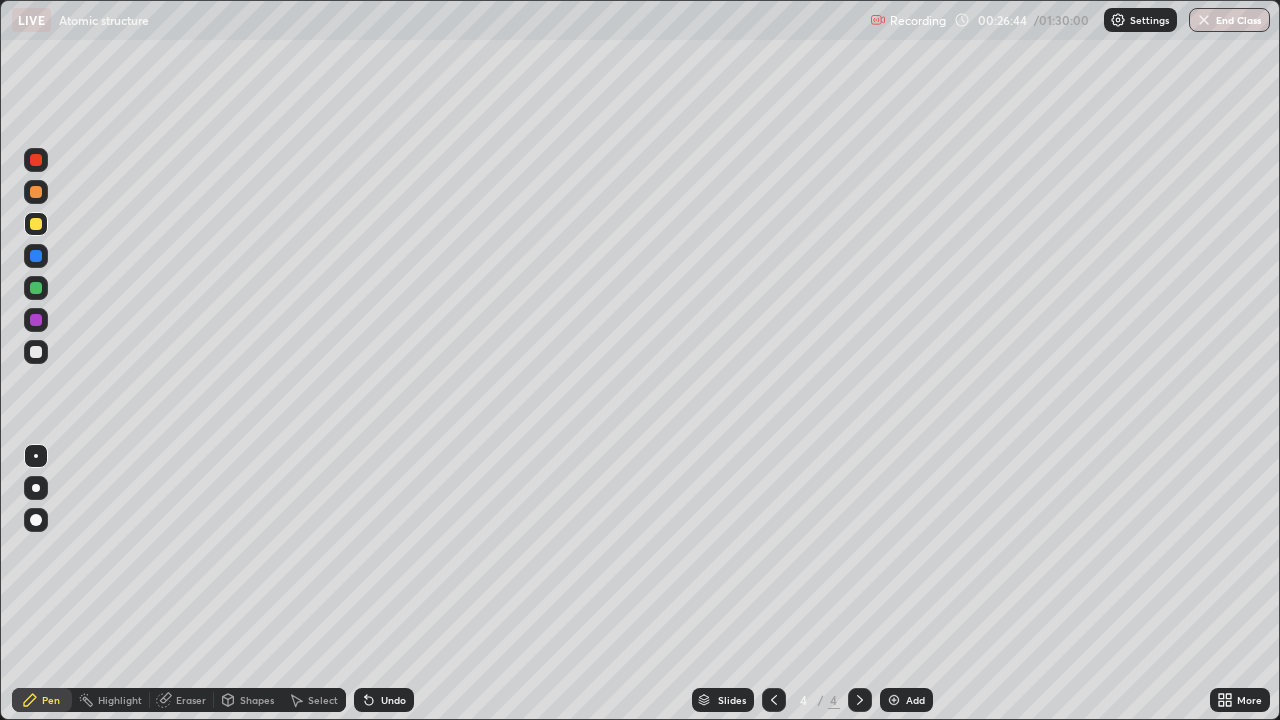 click on "Undo" at bounding box center [384, 700] 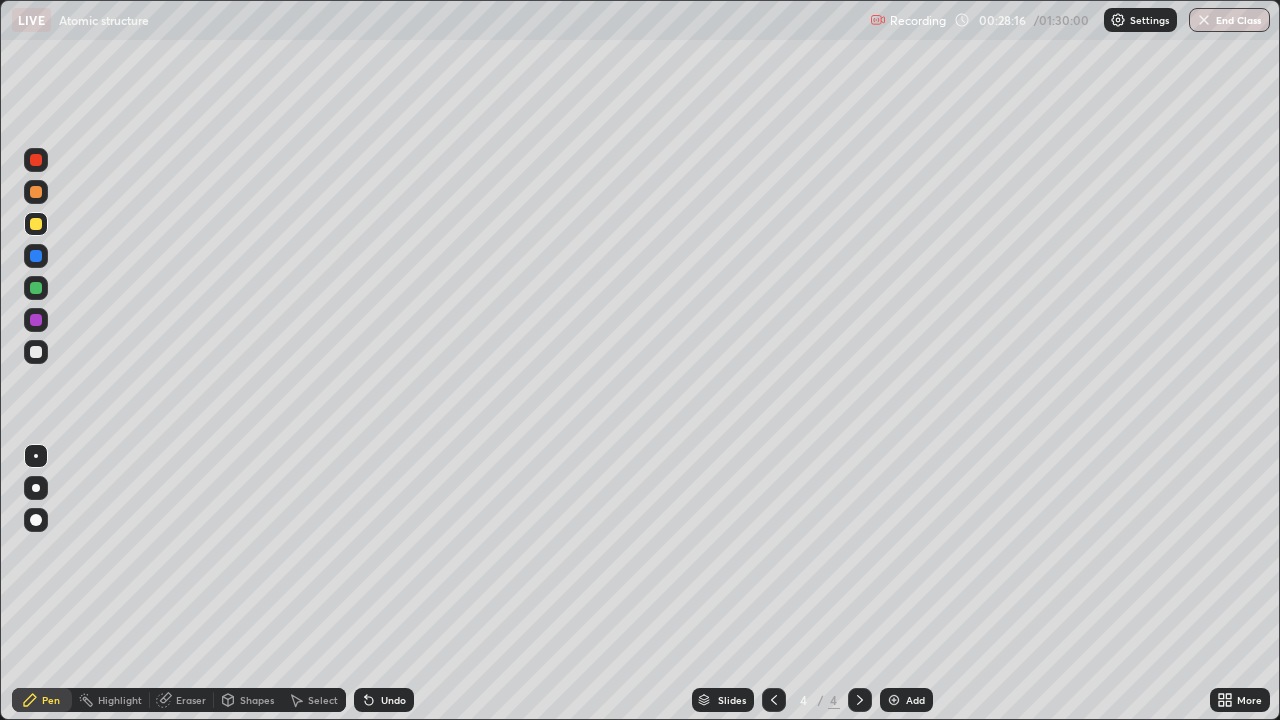 click at bounding box center [774, 700] 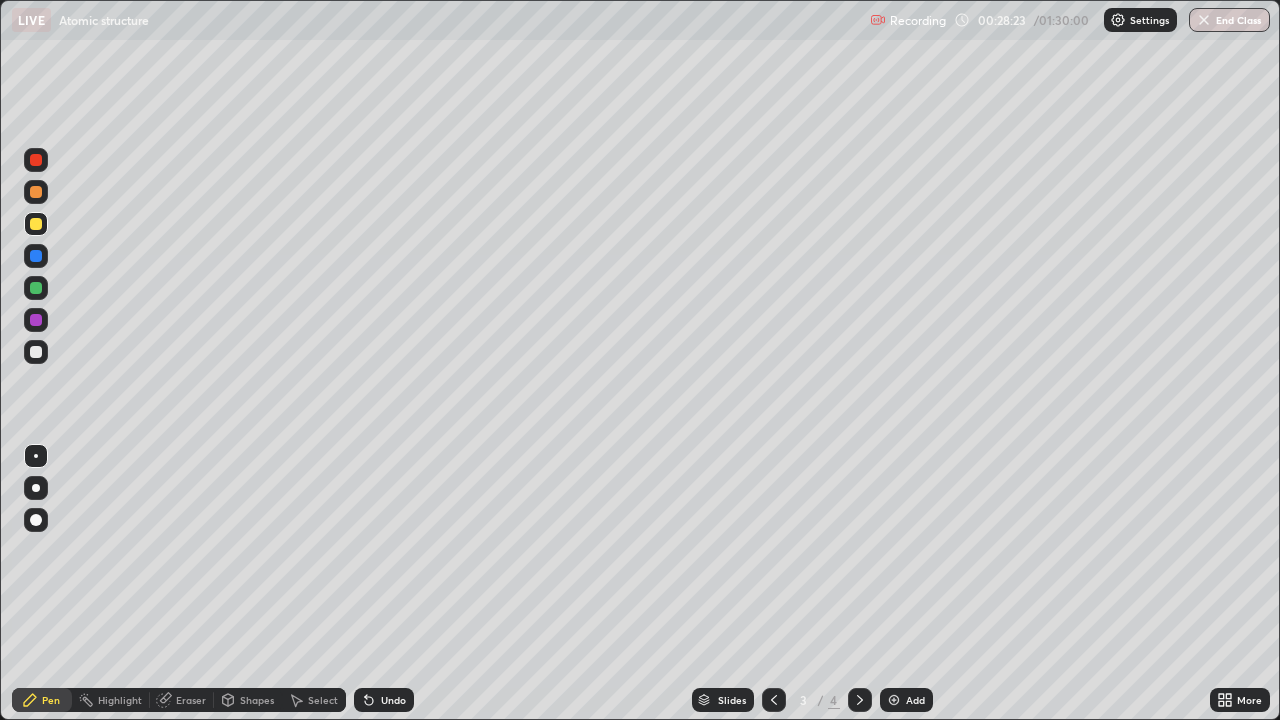 click 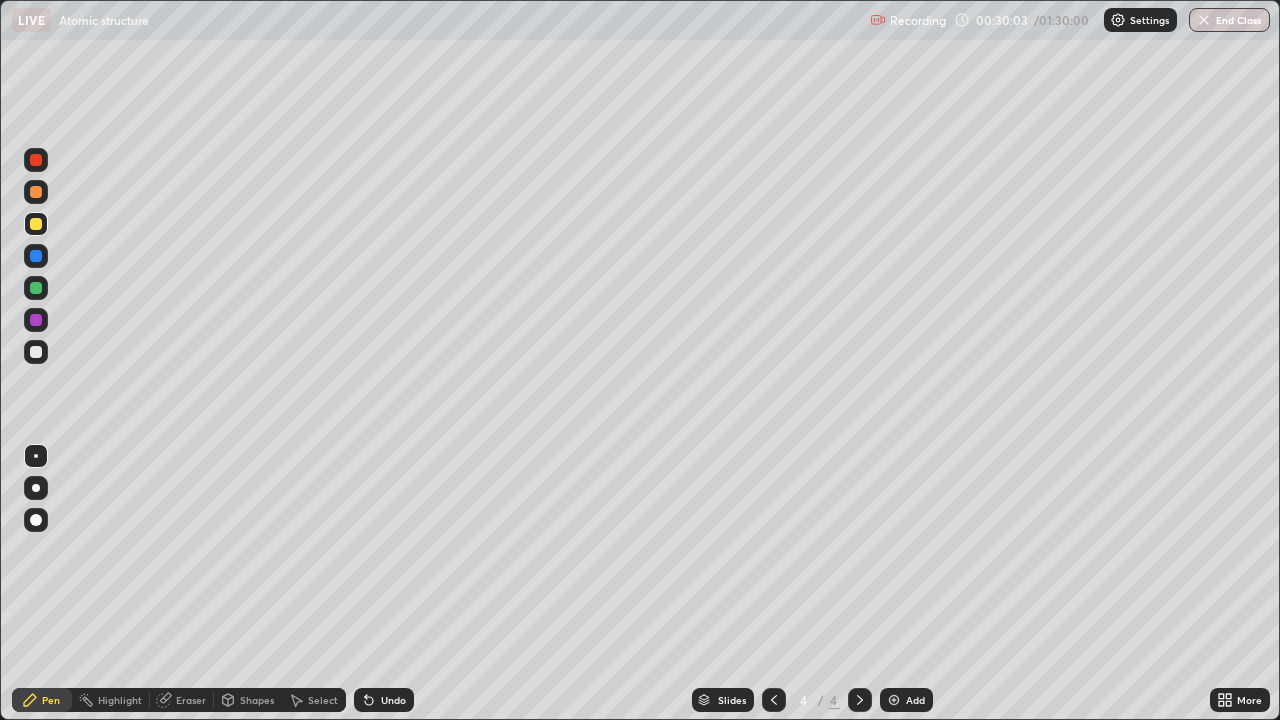 click at bounding box center (894, 700) 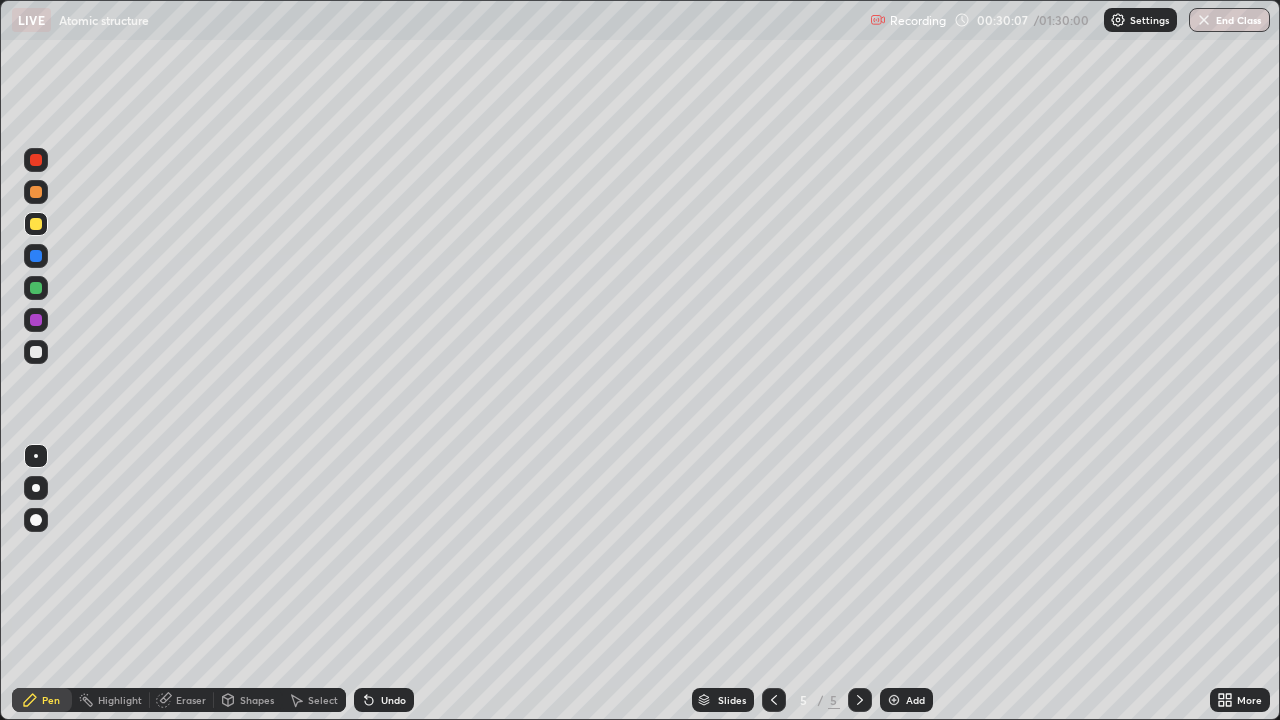 click at bounding box center (36, 288) 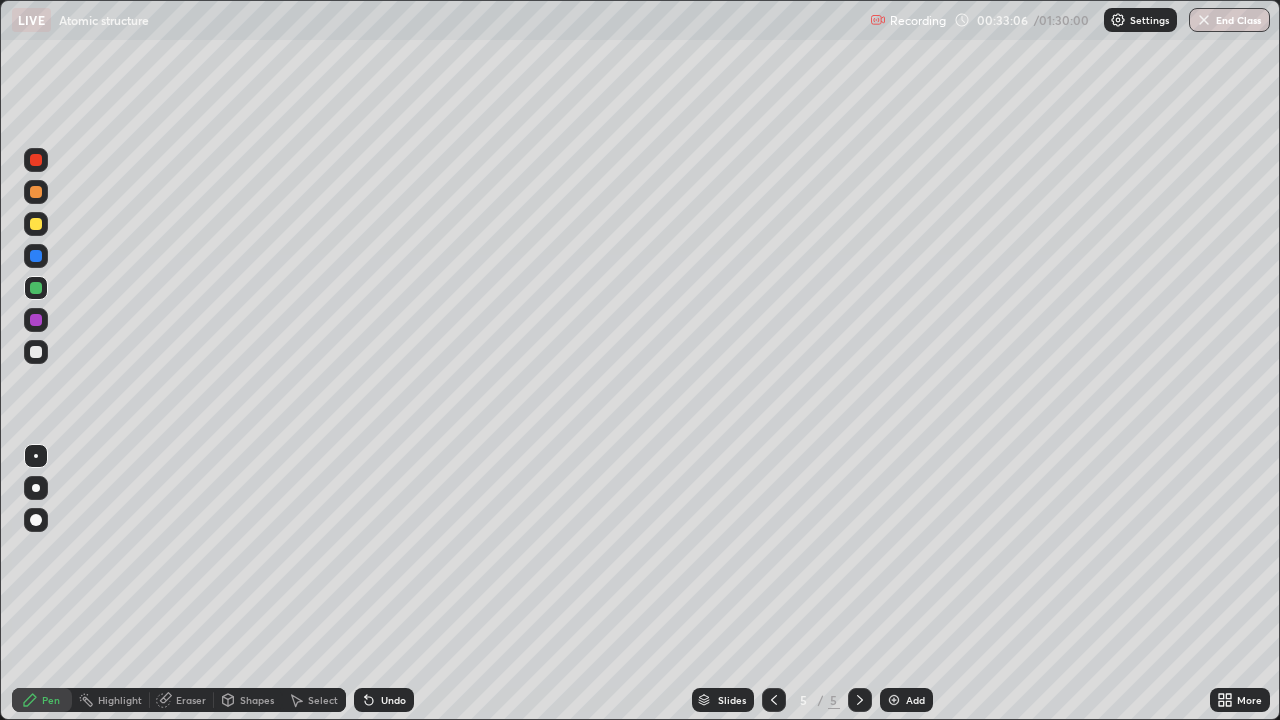 click at bounding box center (774, 700) 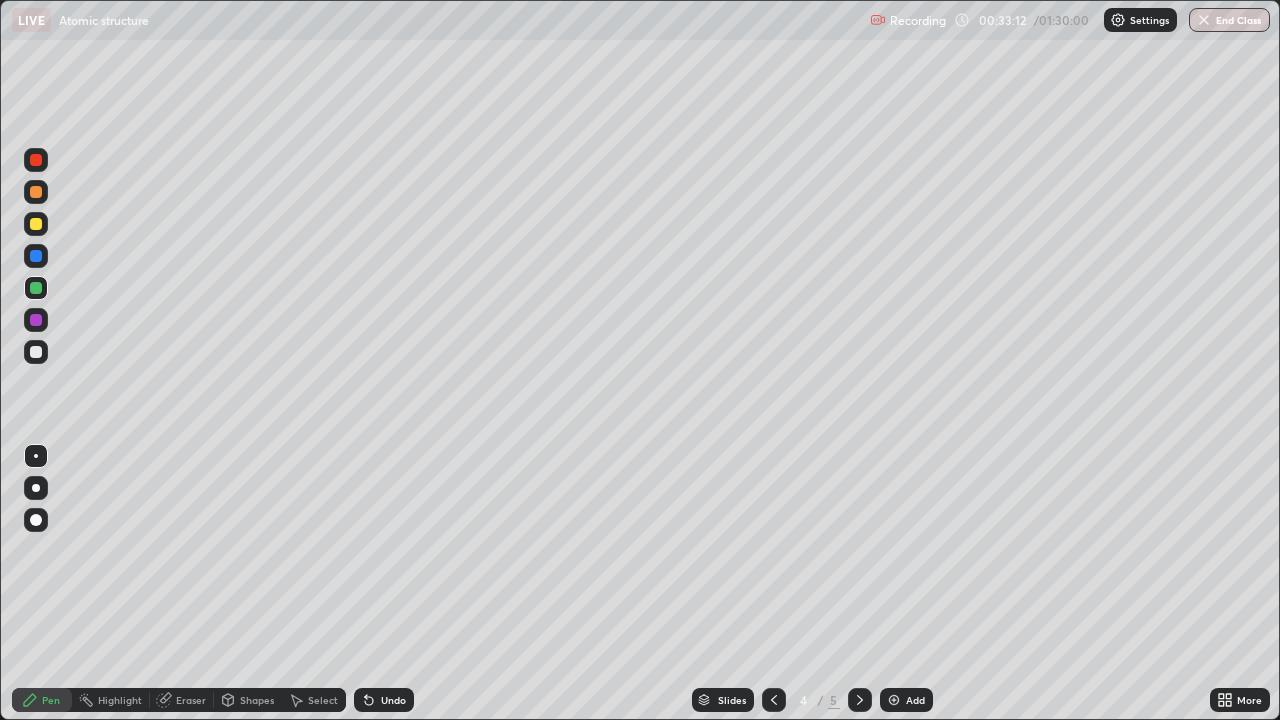 click 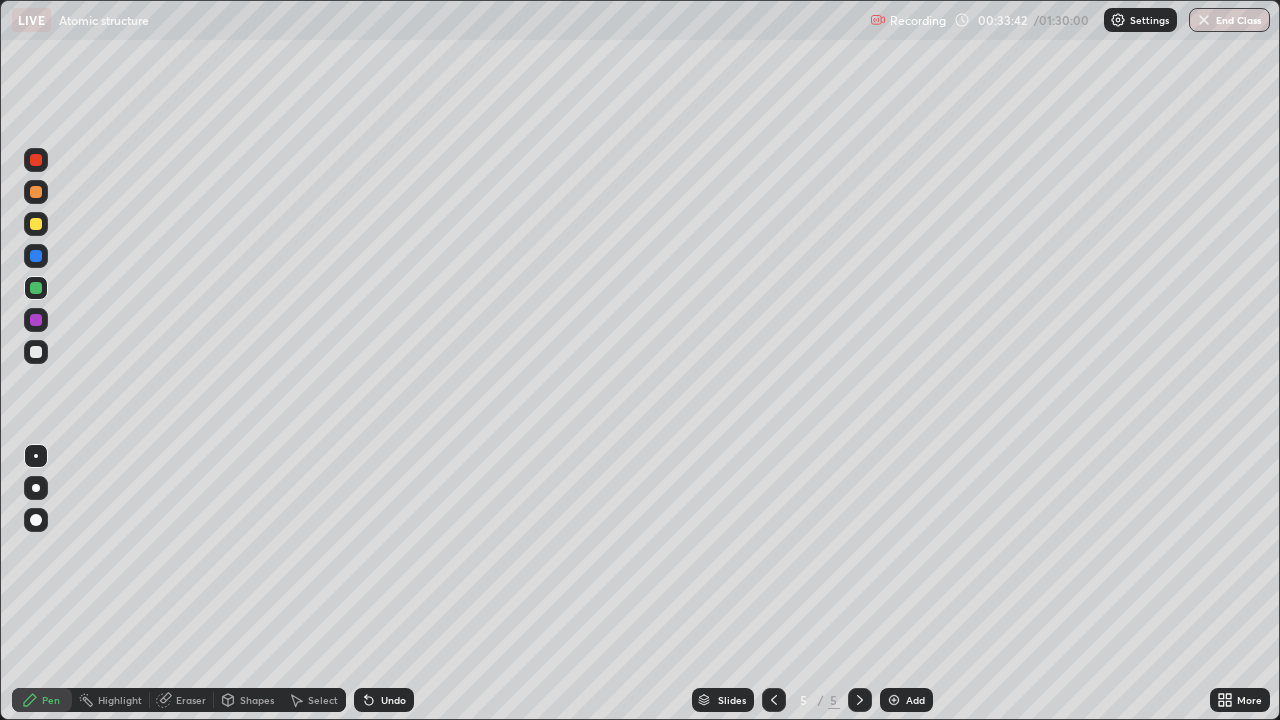 click 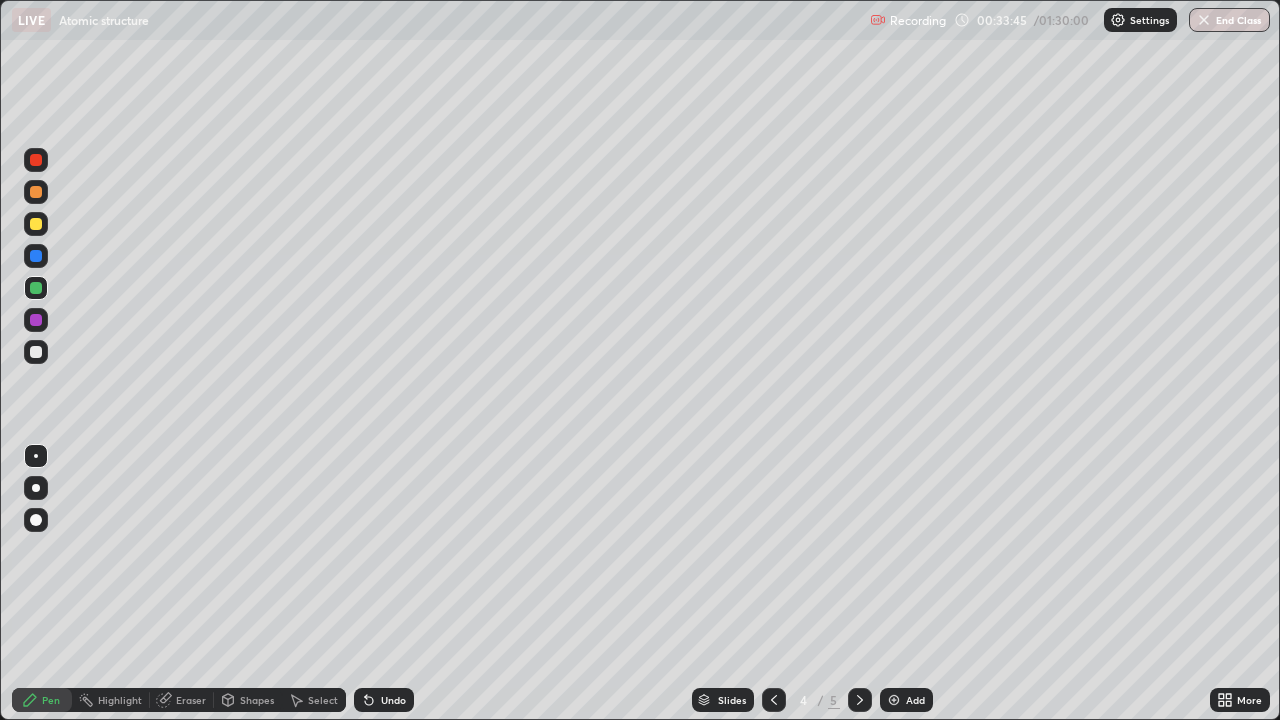 click 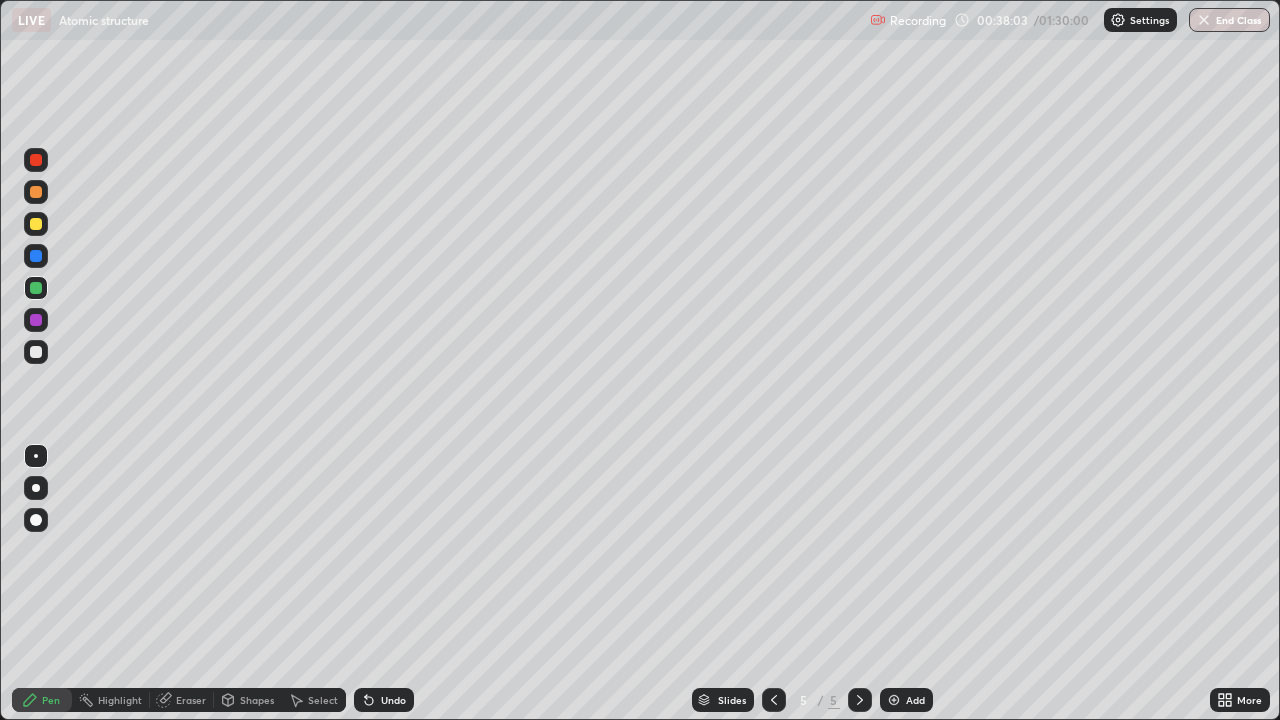 click 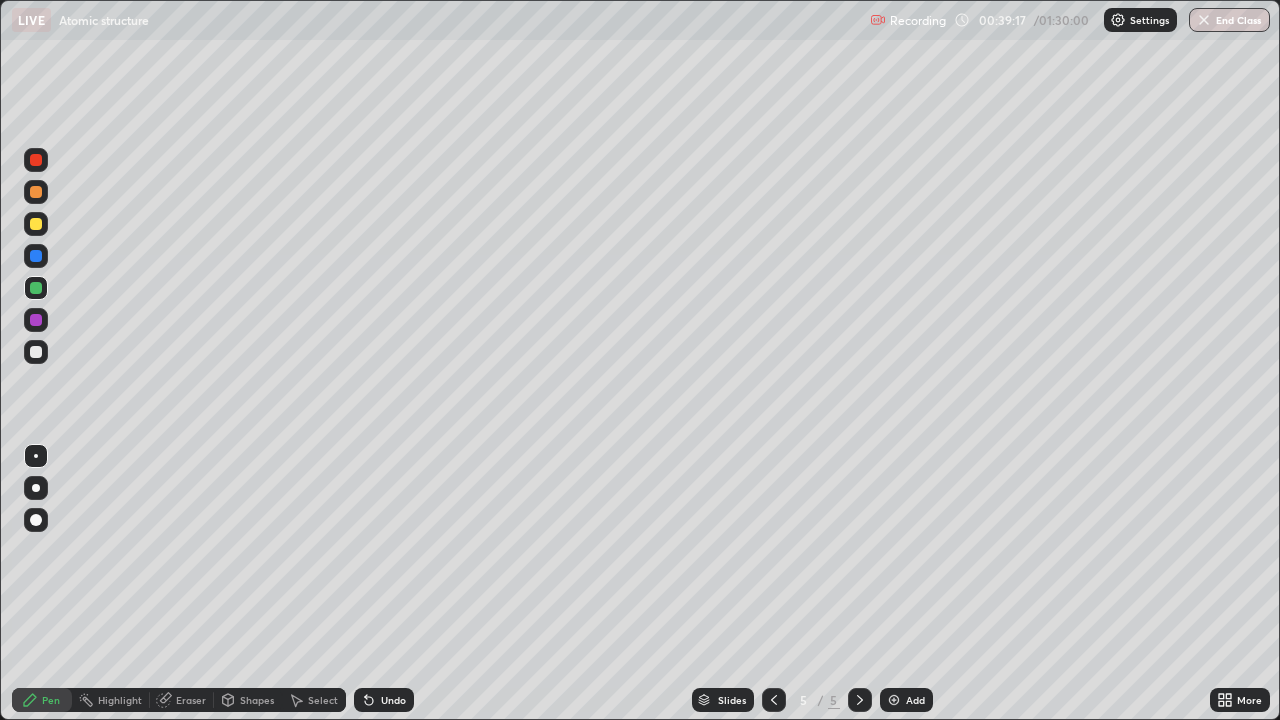 click 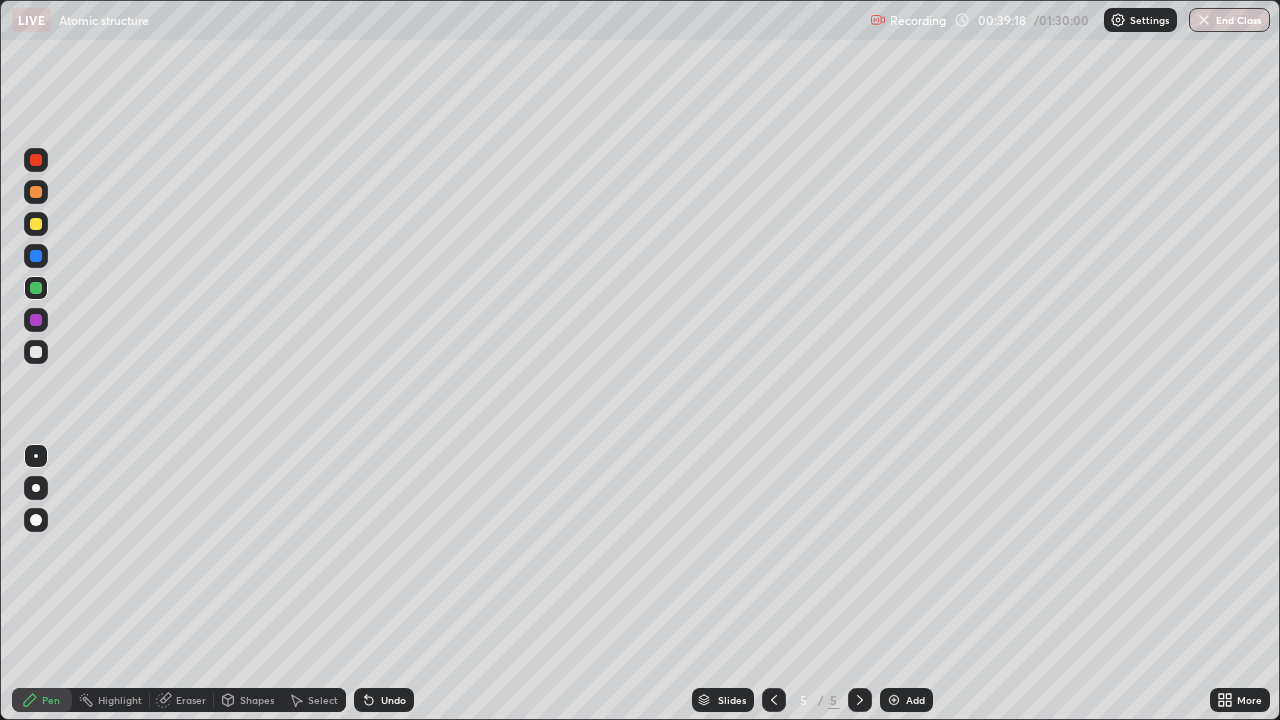 click 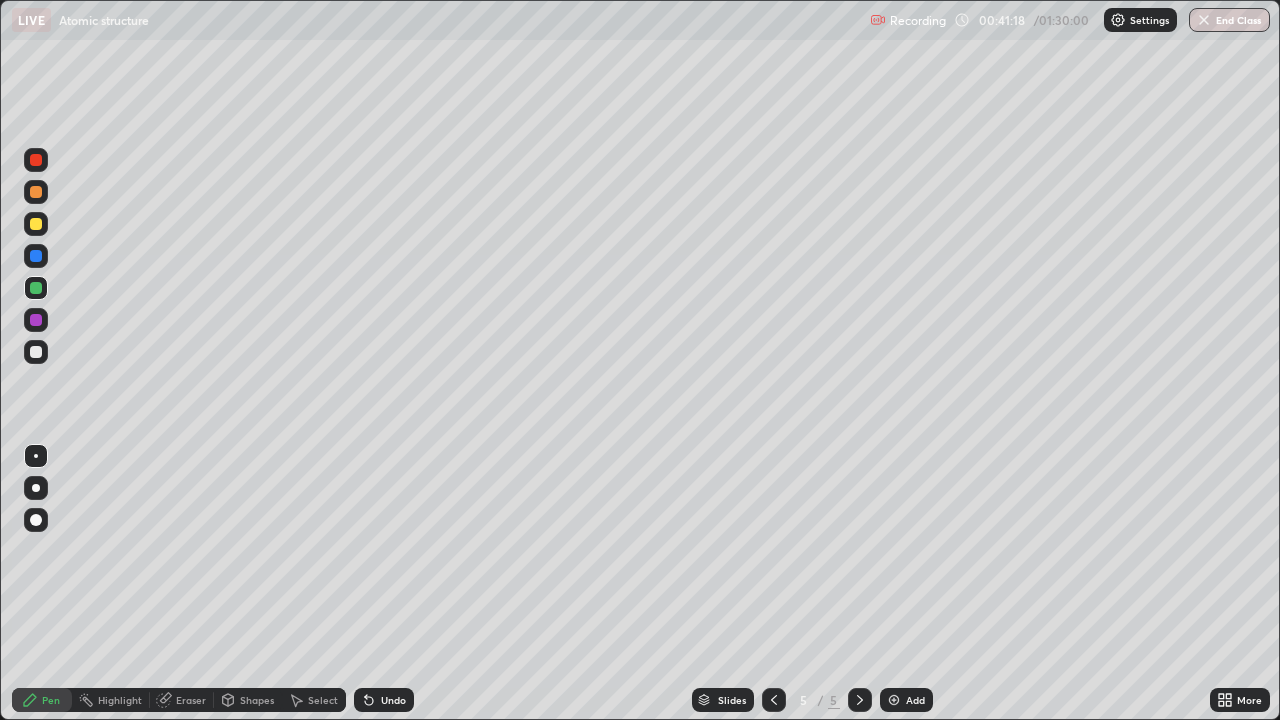 click at bounding box center (36, 352) 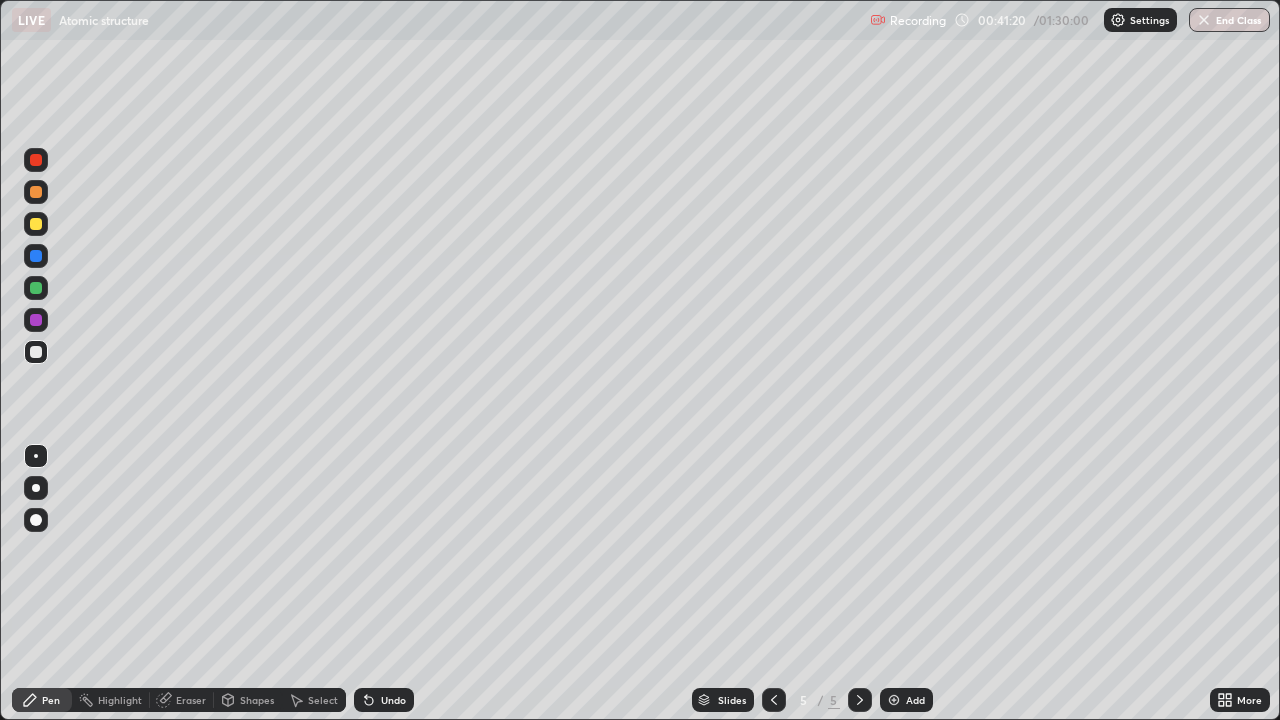 click on "Add" at bounding box center [915, 700] 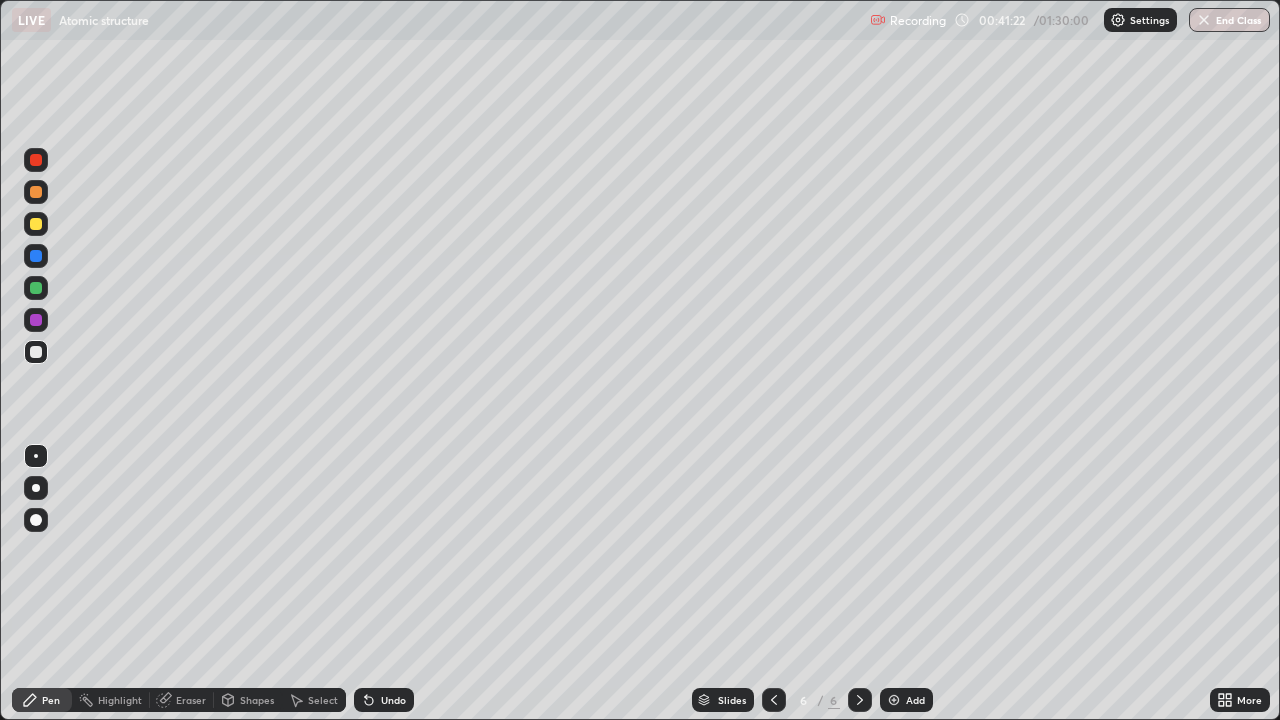 click on "Undo" at bounding box center [393, 700] 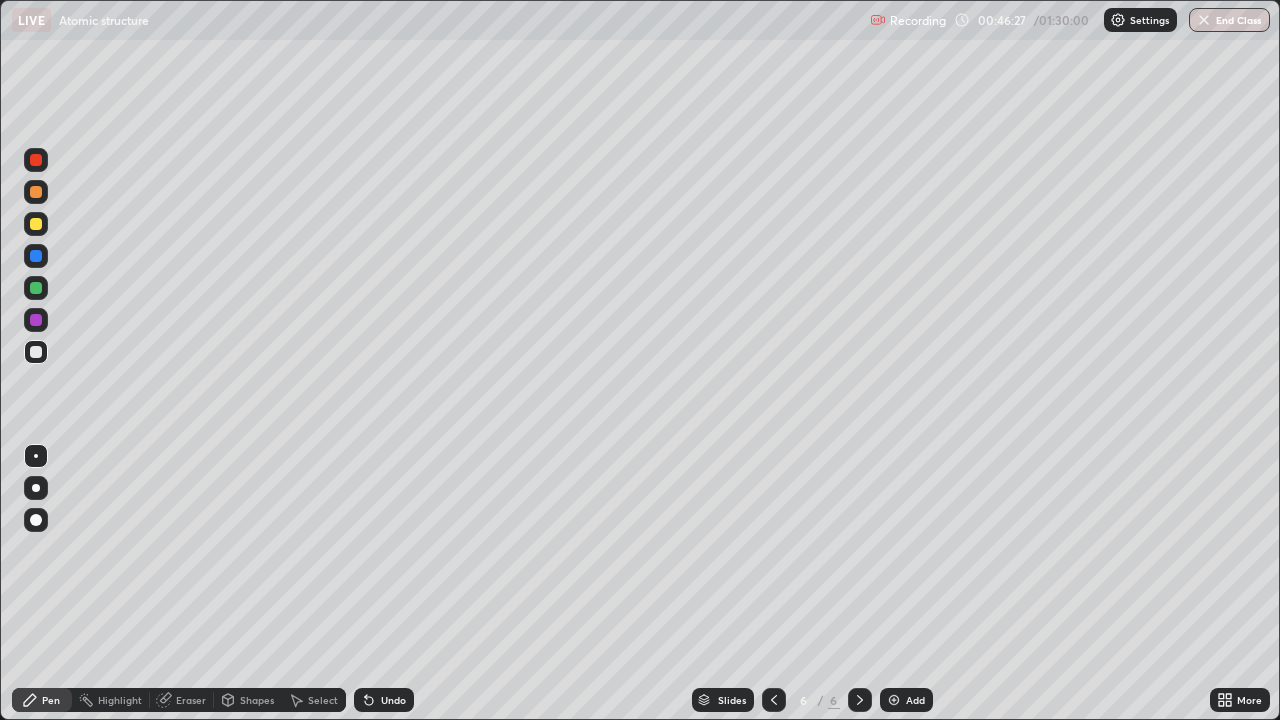 click at bounding box center (36, 224) 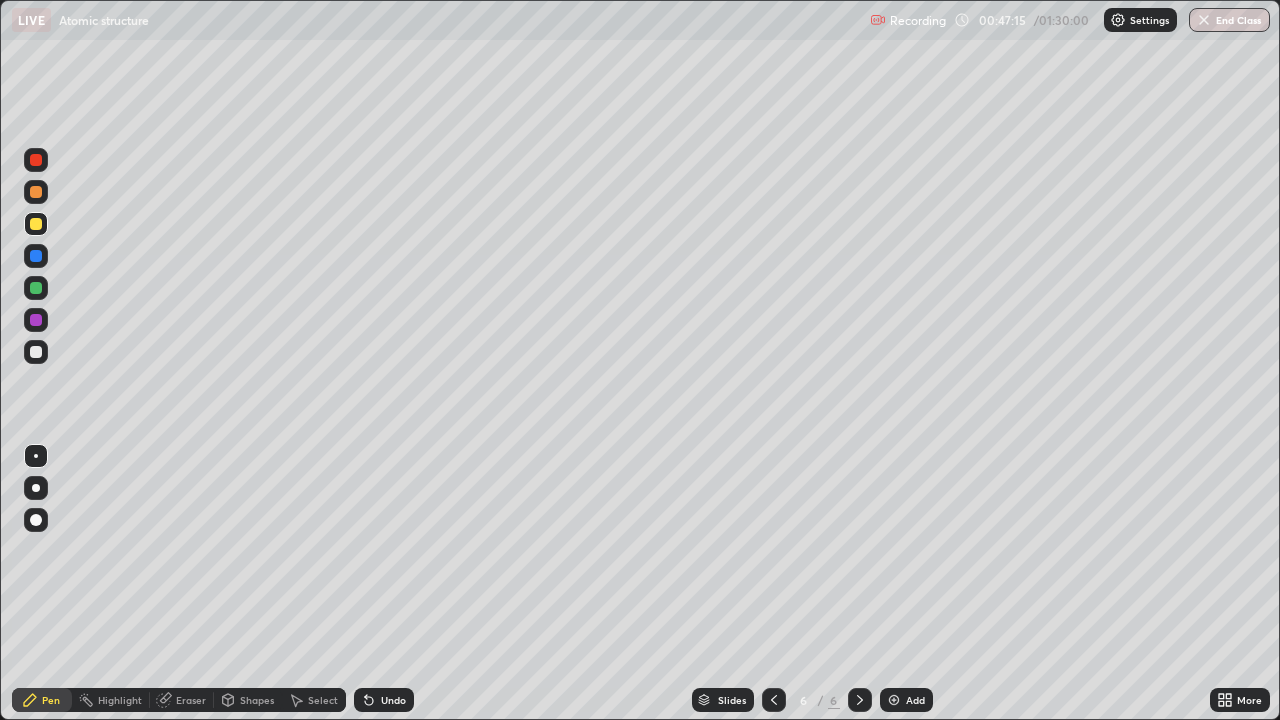 click on "Undo" at bounding box center (384, 700) 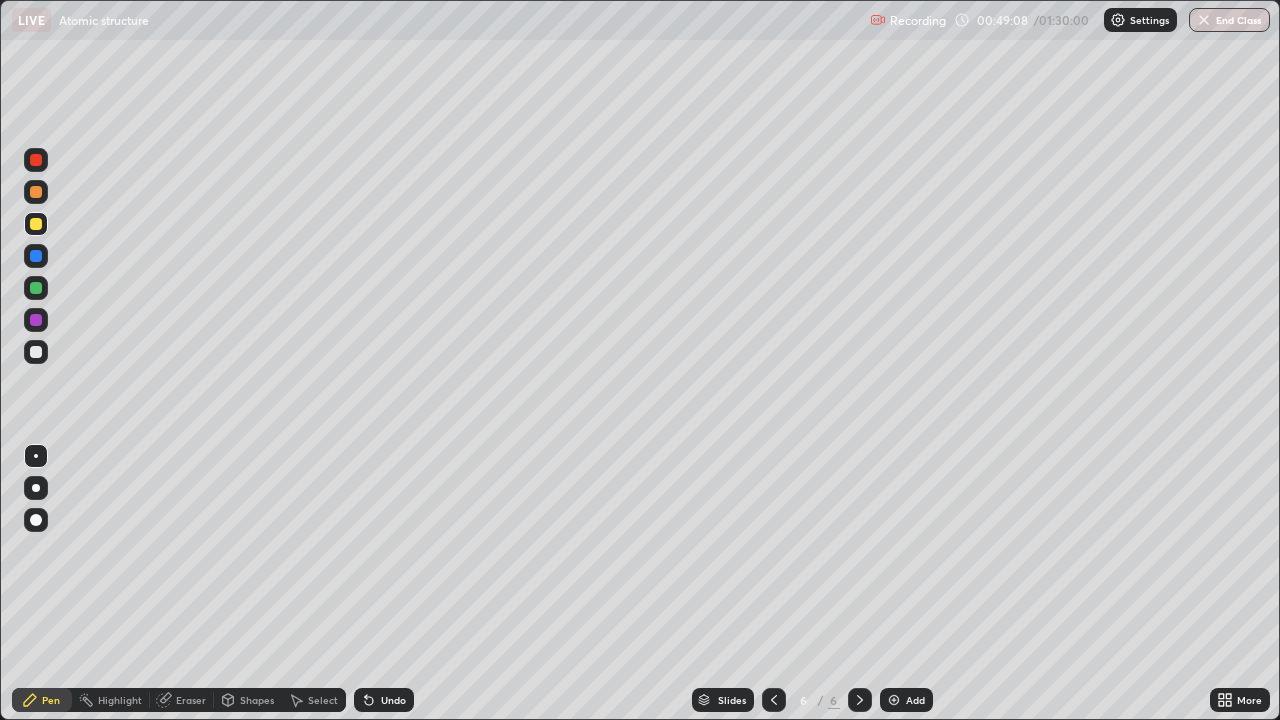 click at bounding box center (894, 700) 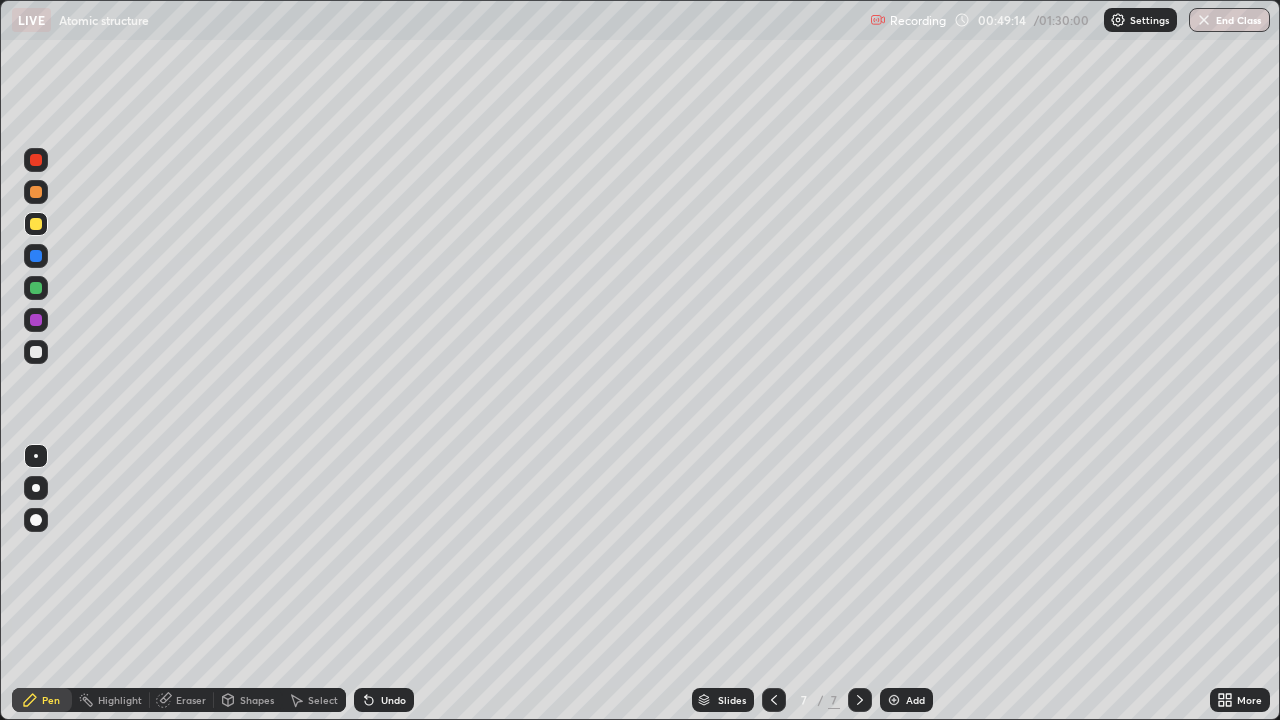 click 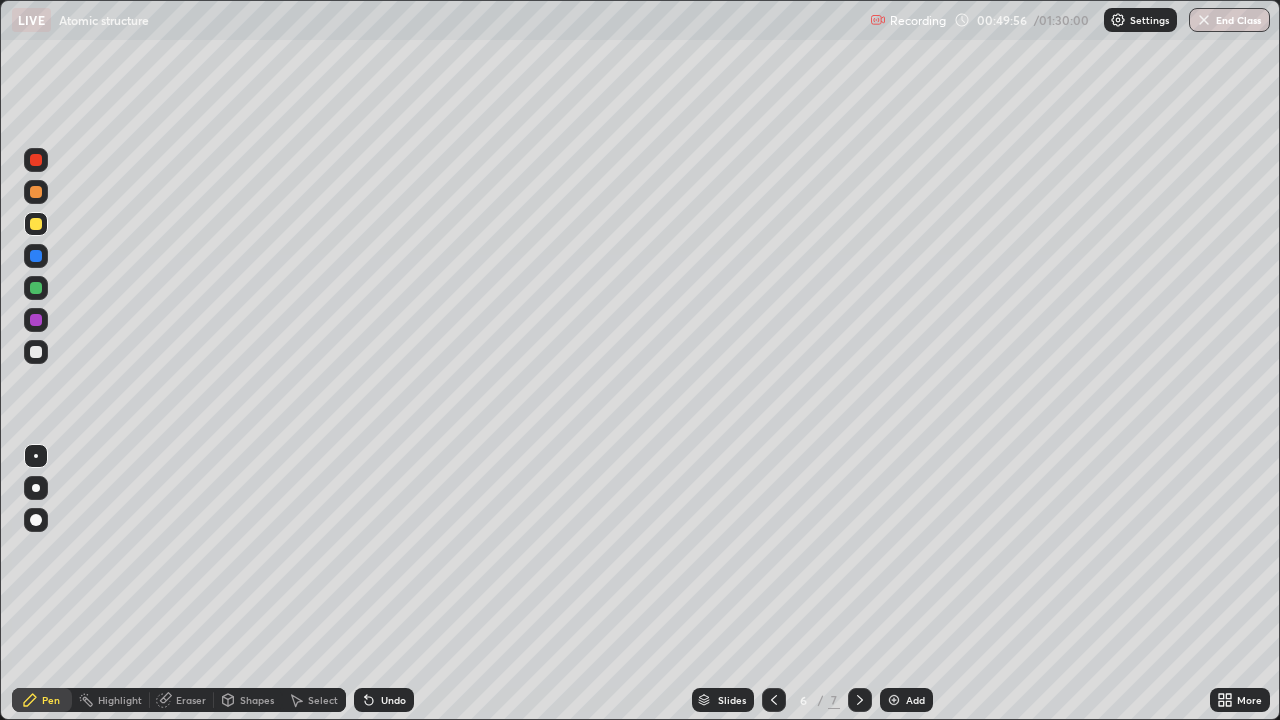click at bounding box center (860, 700) 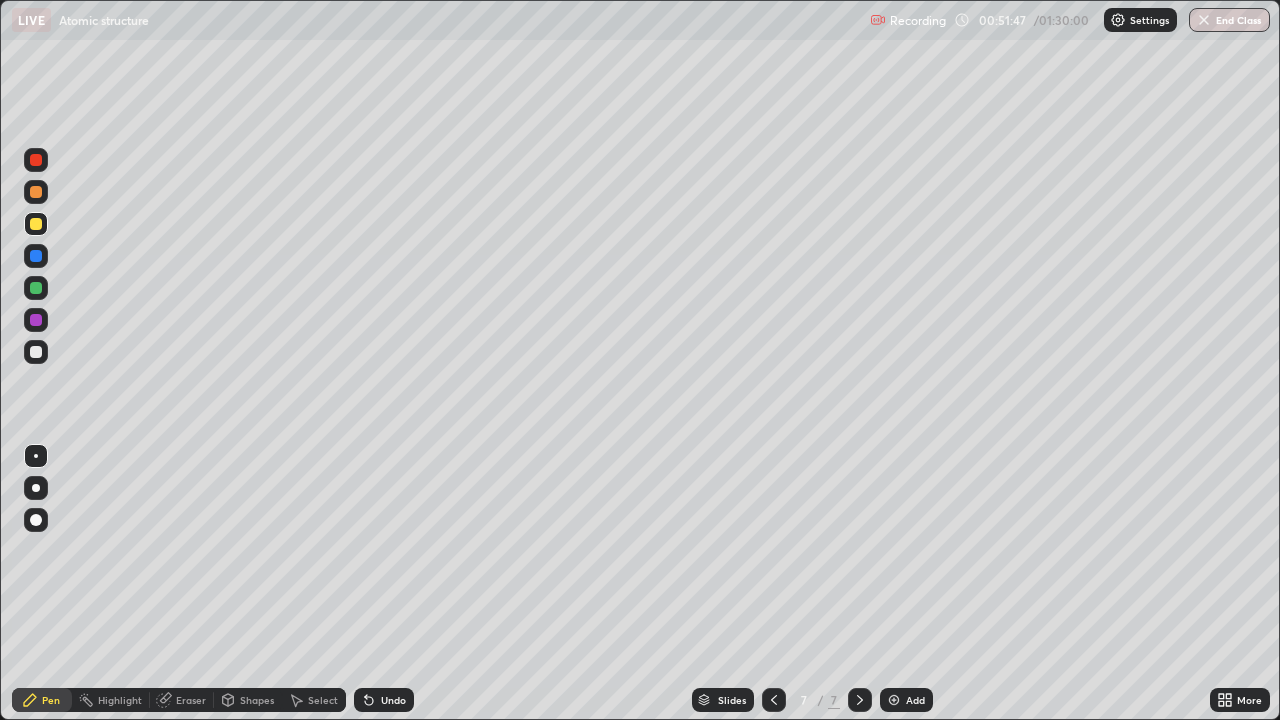 click 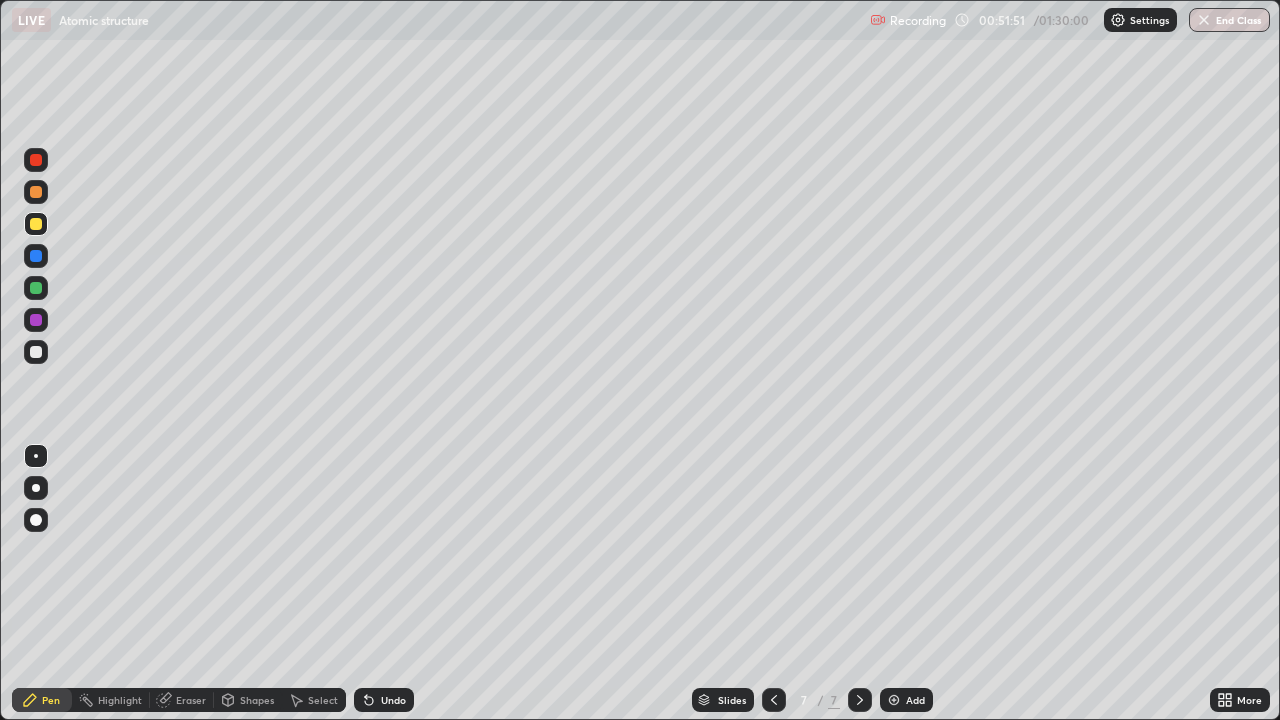 click on "Undo" at bounding box center [393, 700] 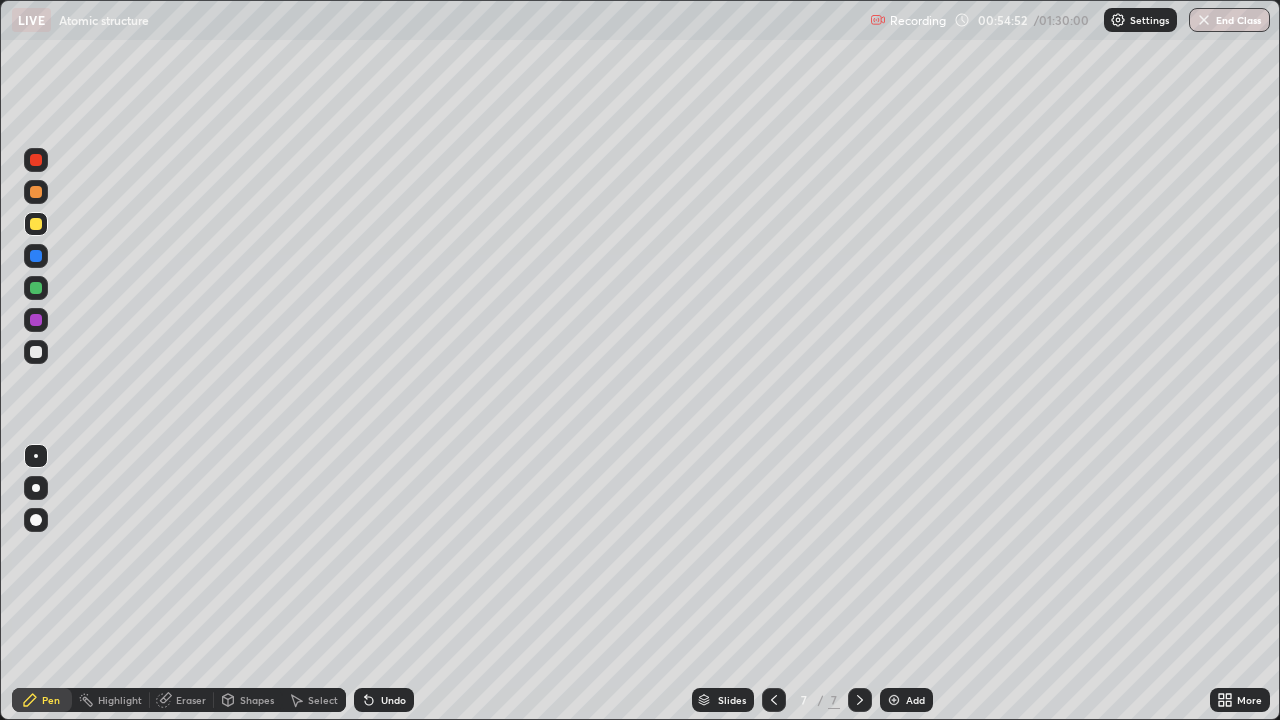 click on "Undo" at bounding box center (393, 700) 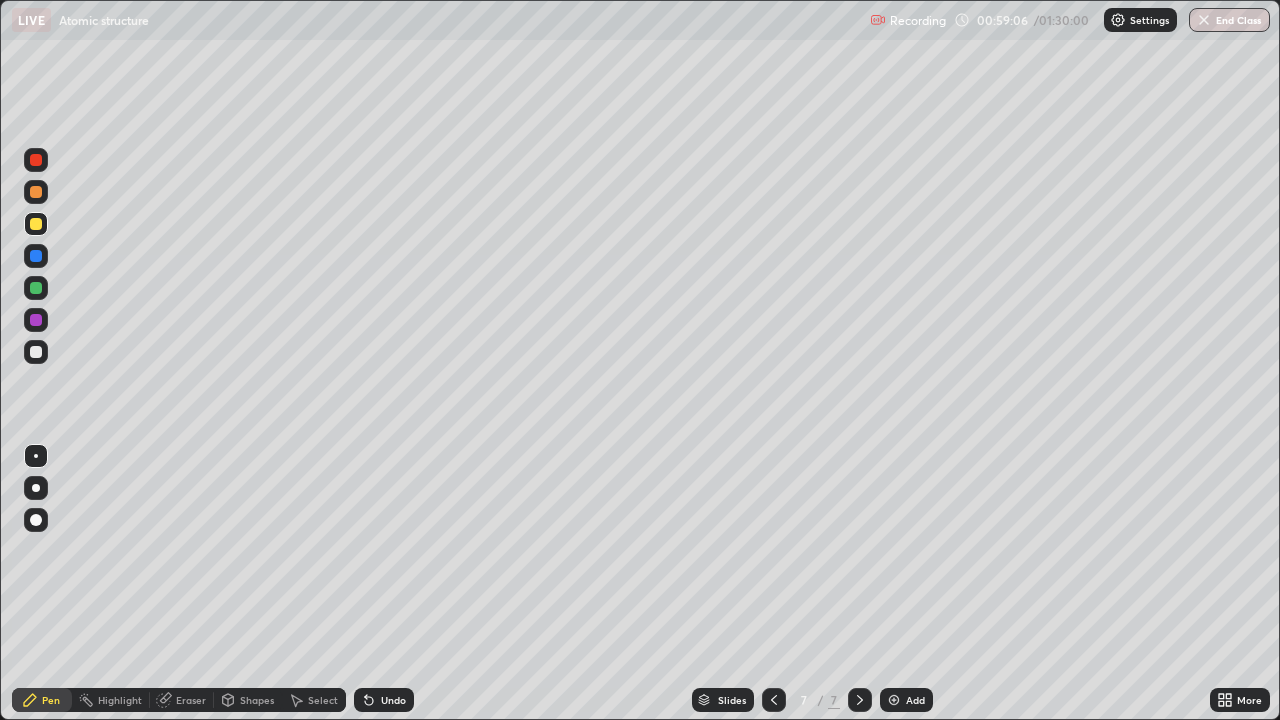 click on "Undo" at bounding box center (384, 700) 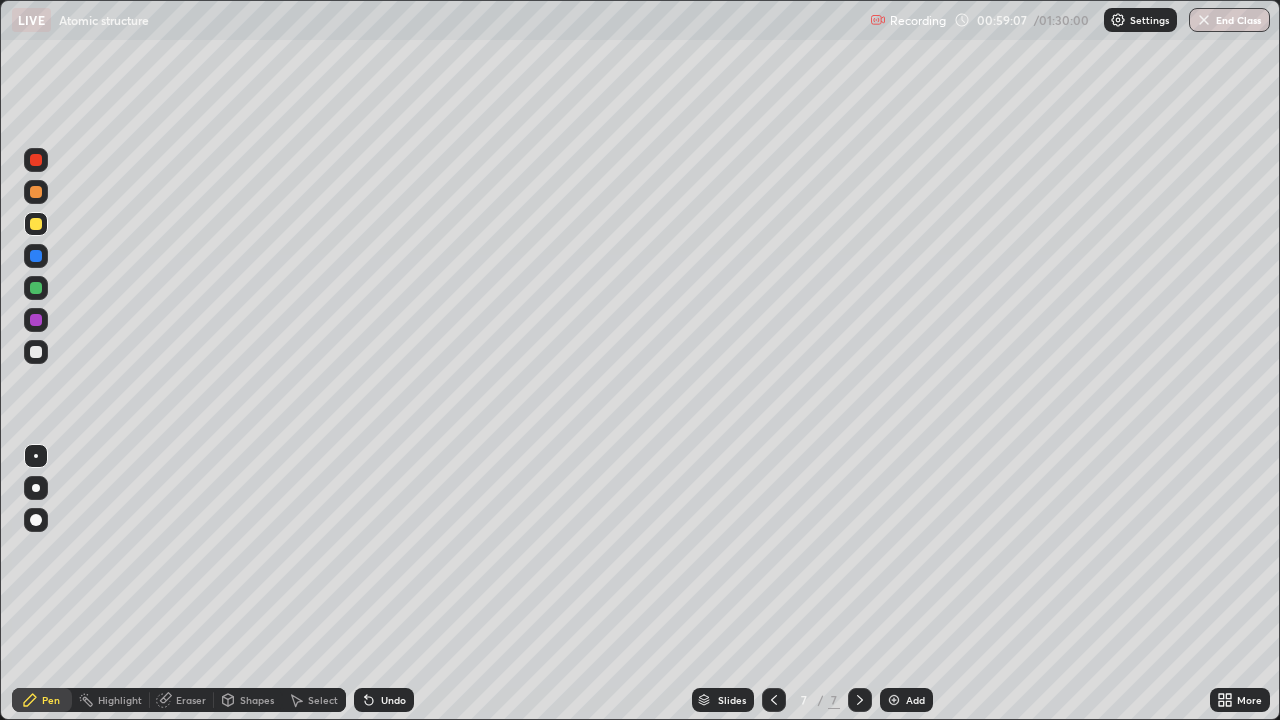 click on "Undo" at bounding box center (384, 700) 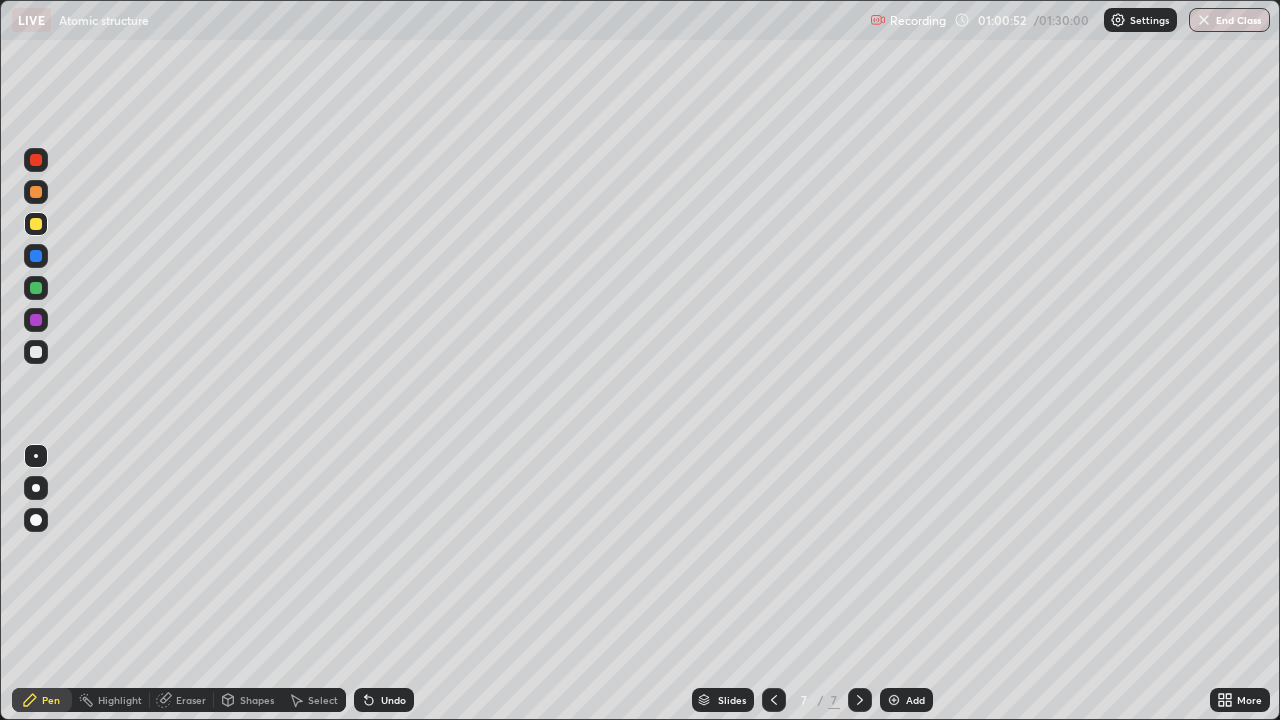 click on "Undo" at bounding box center (384, 700) 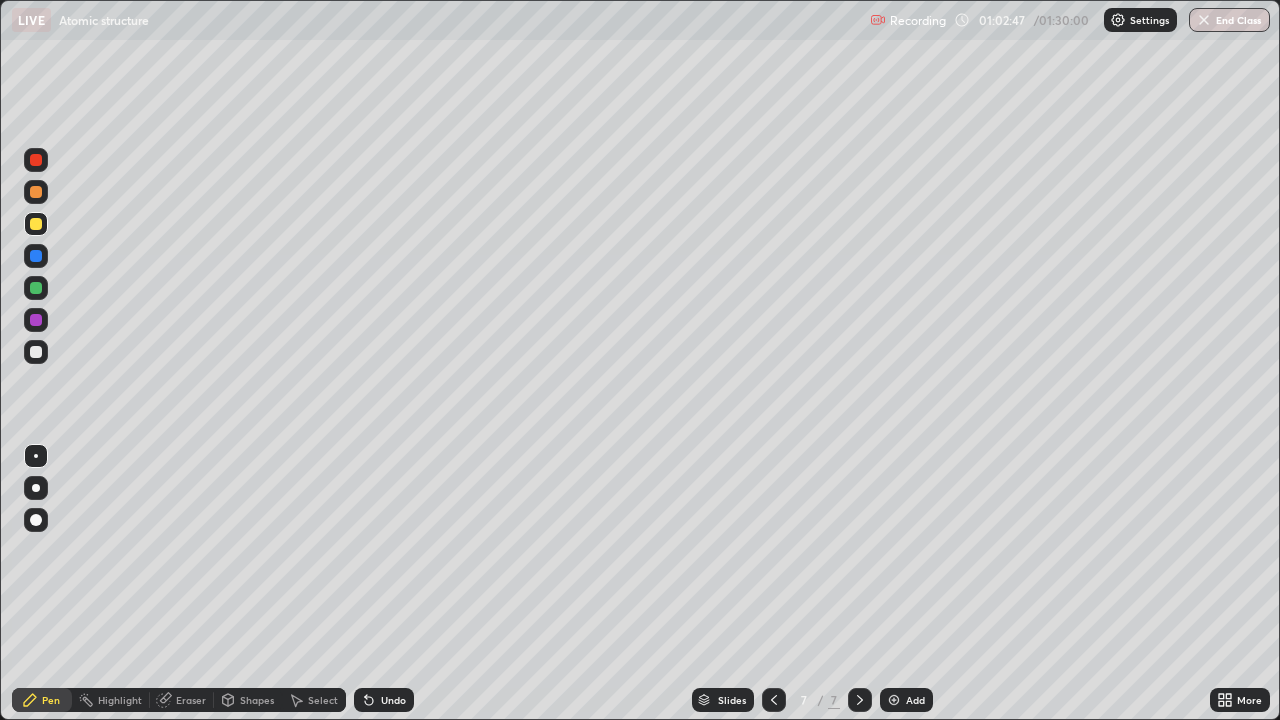 click on "Undo" at bounding box center [393, 700] 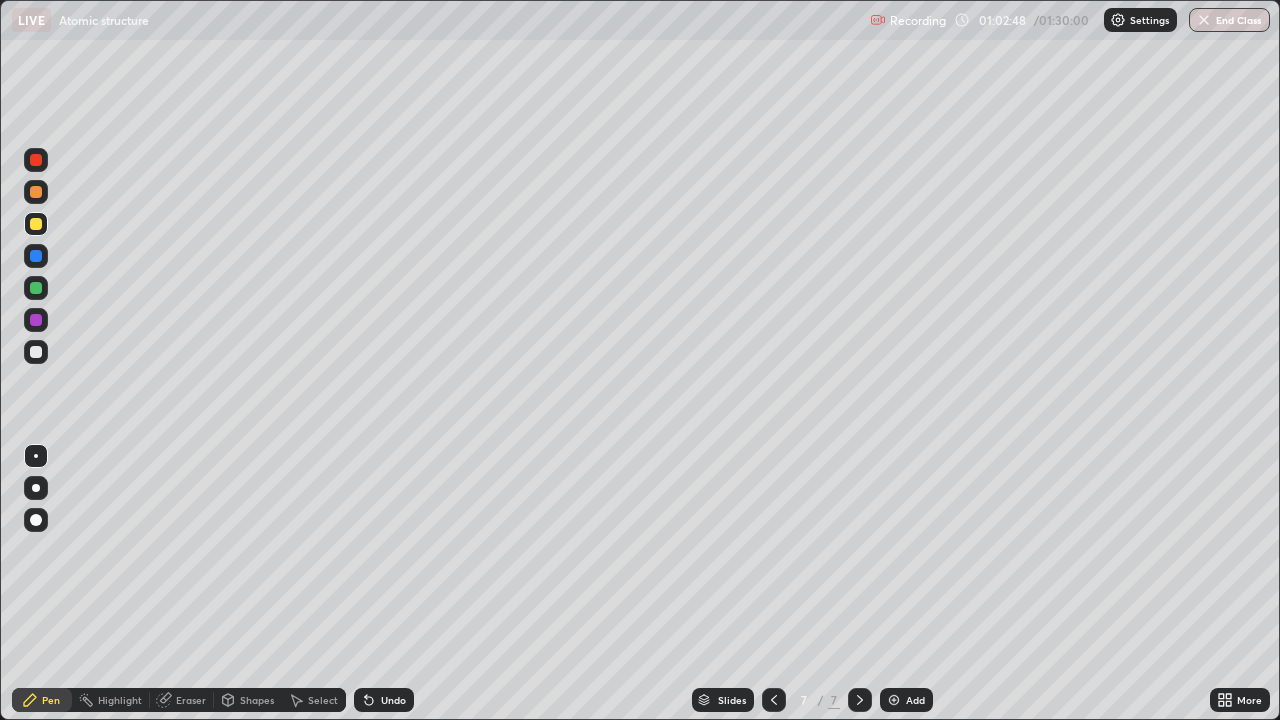 click on "Undo" at bounding box center [393, 700] 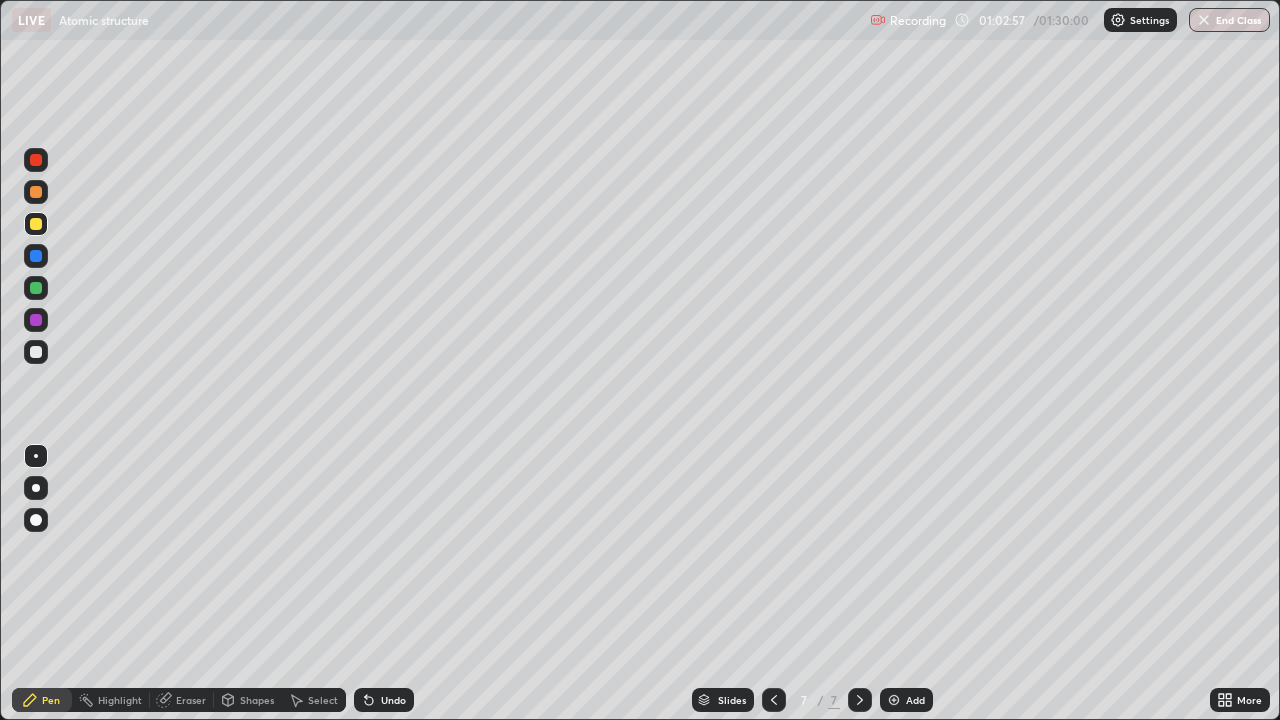 click on "Undo" at bounding box center [384, 700] 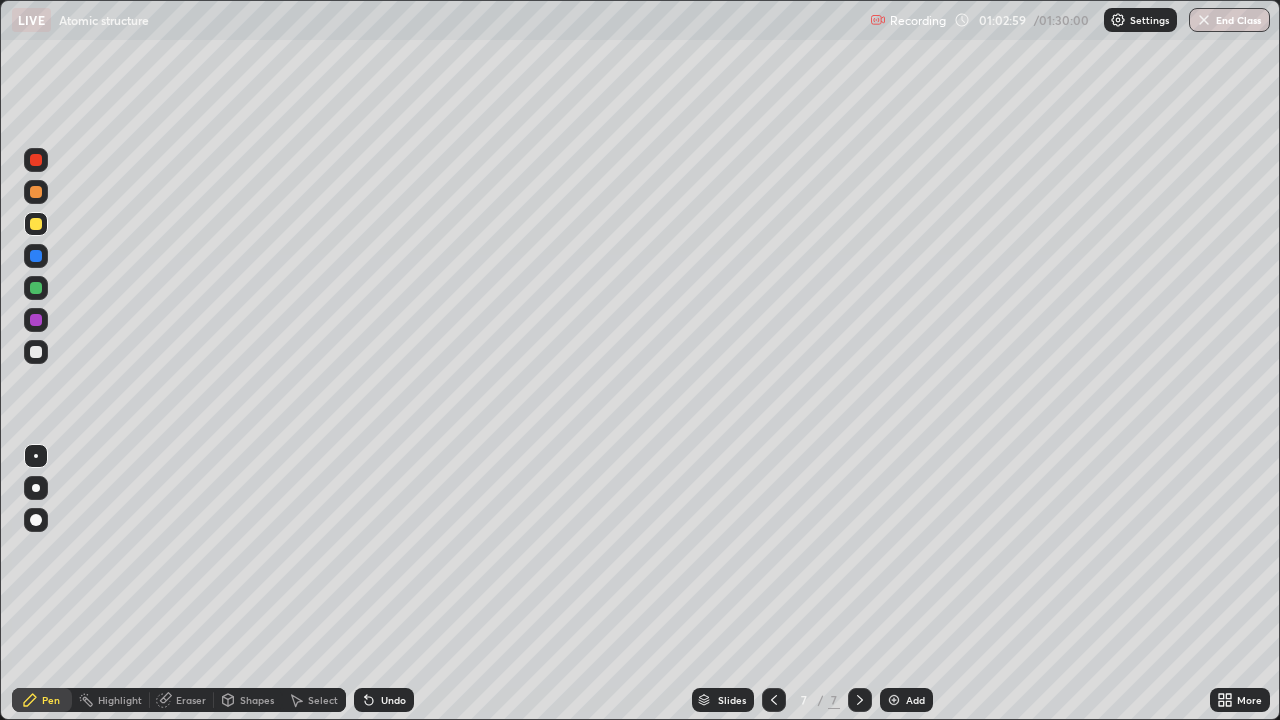 click on "Undo" at bounding box center (393, 700) 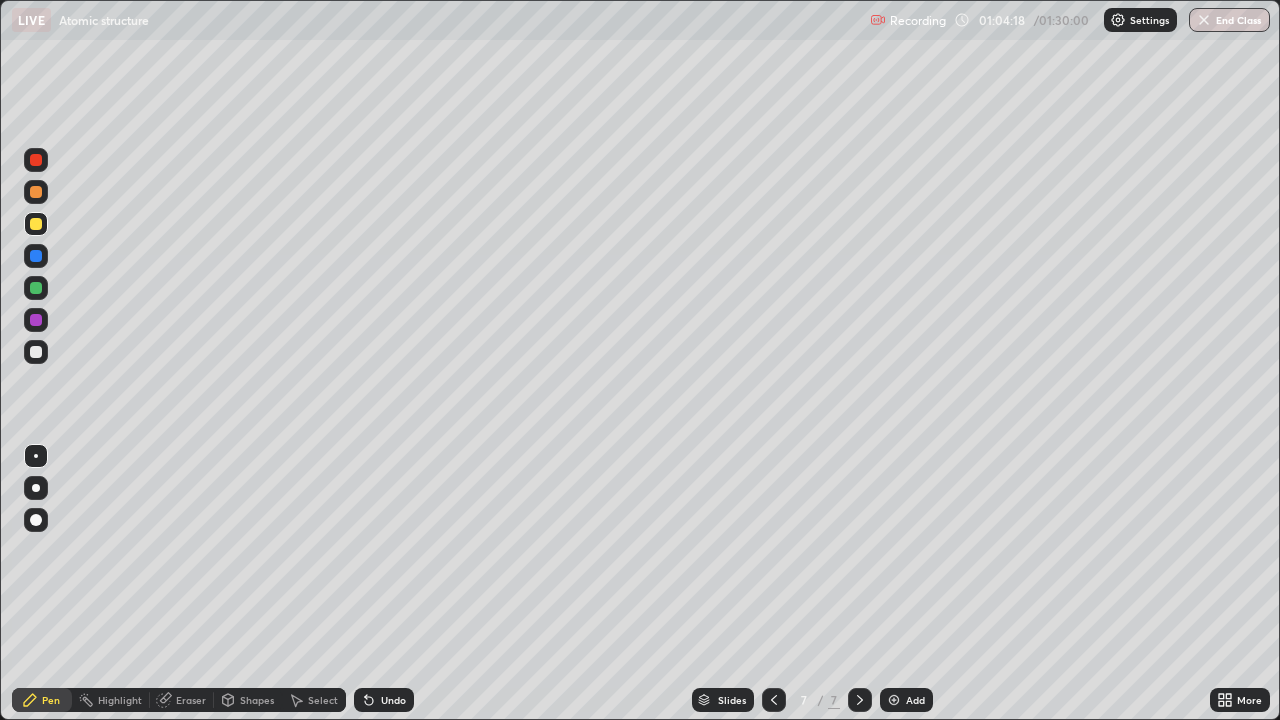 click on "Add" at bounding box center [915, 700] 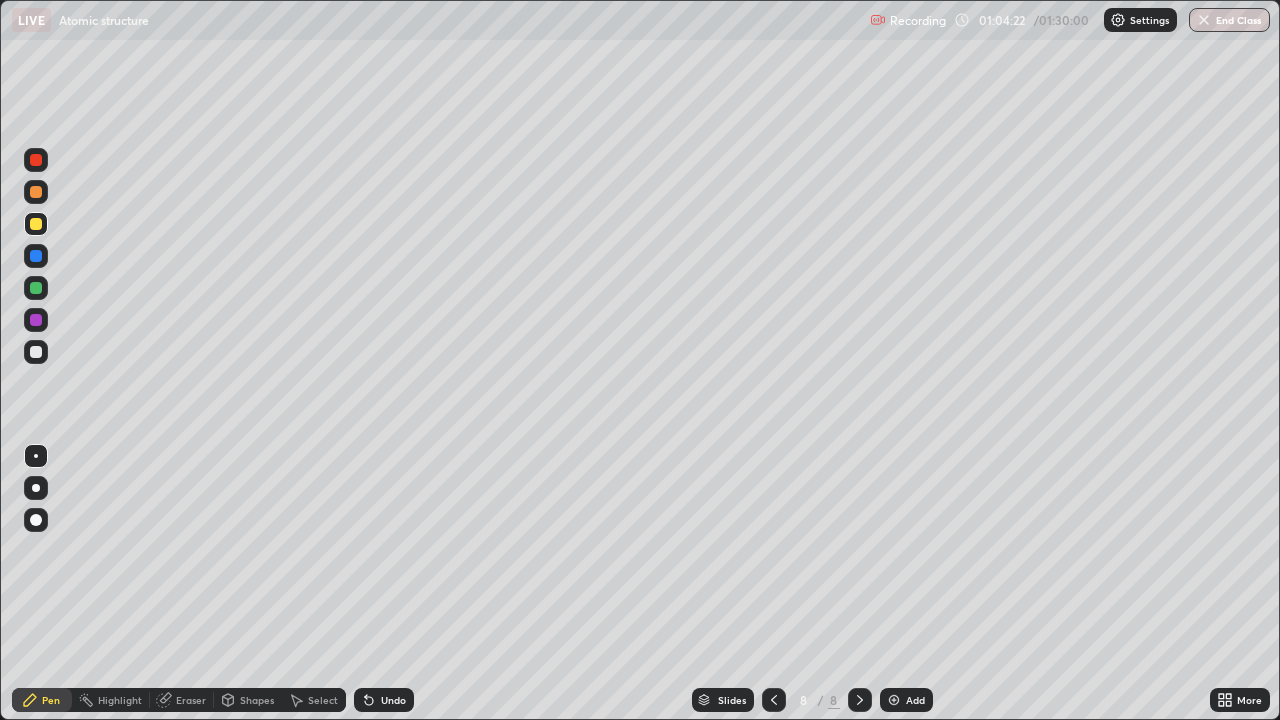 click at bounding box center (36, 352) 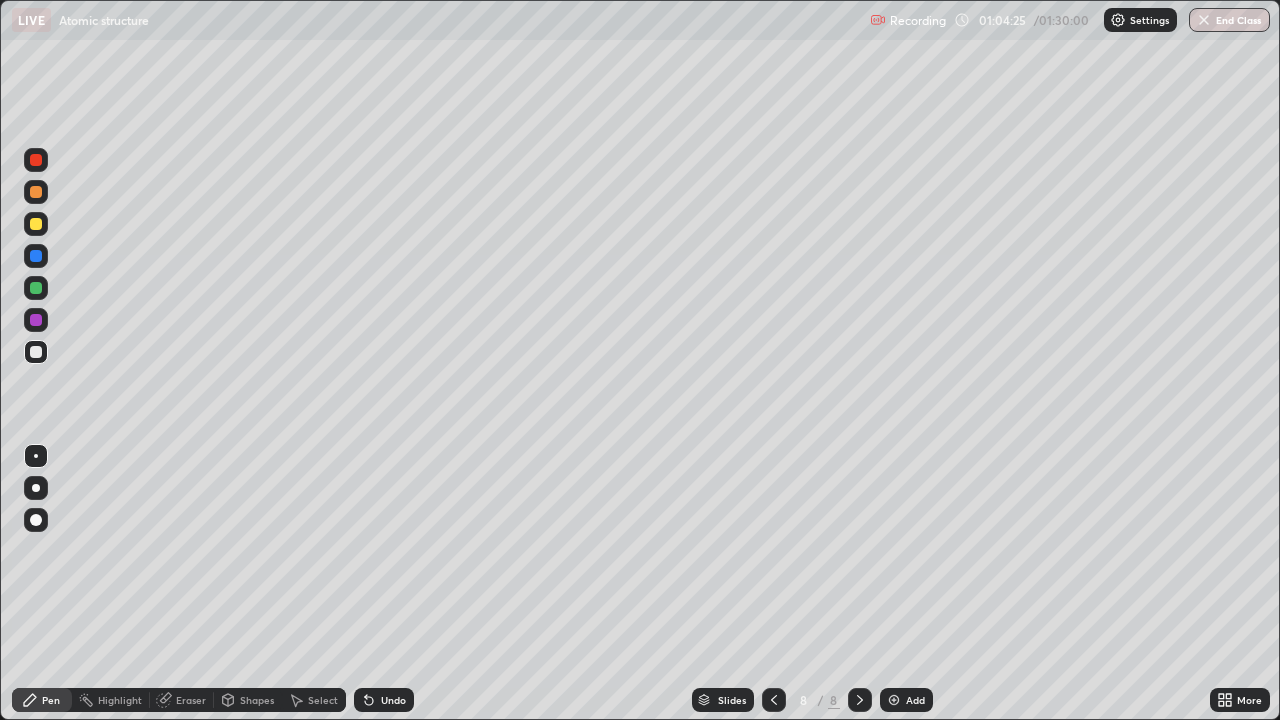 click at bounding box center (774, 700) 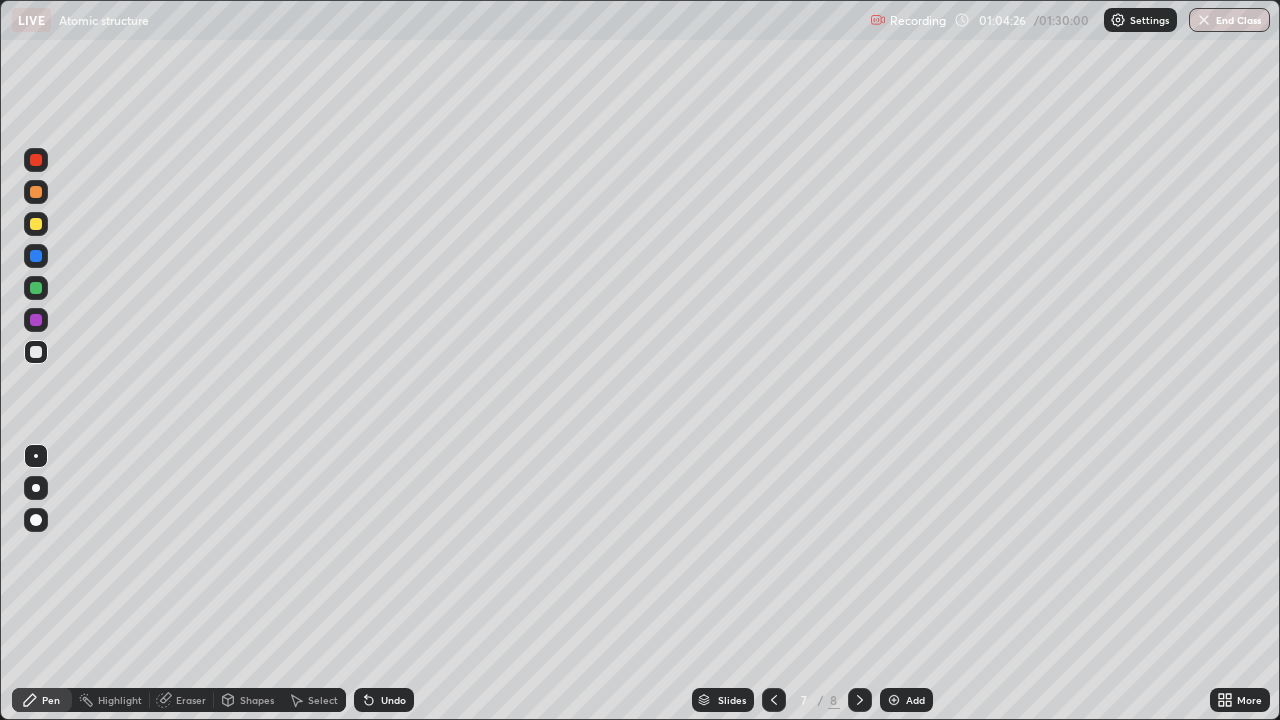 click at bounding box center [860, 700] 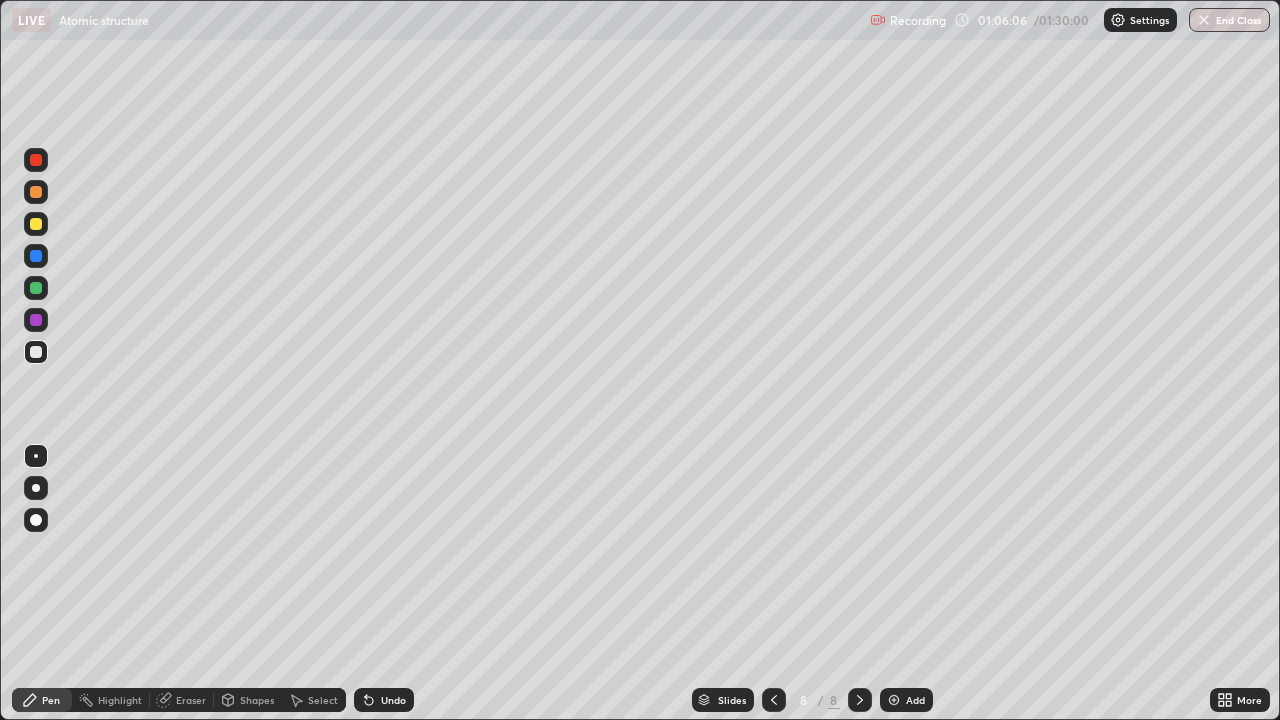 click on "Undo" at bounding box center (393, 700) 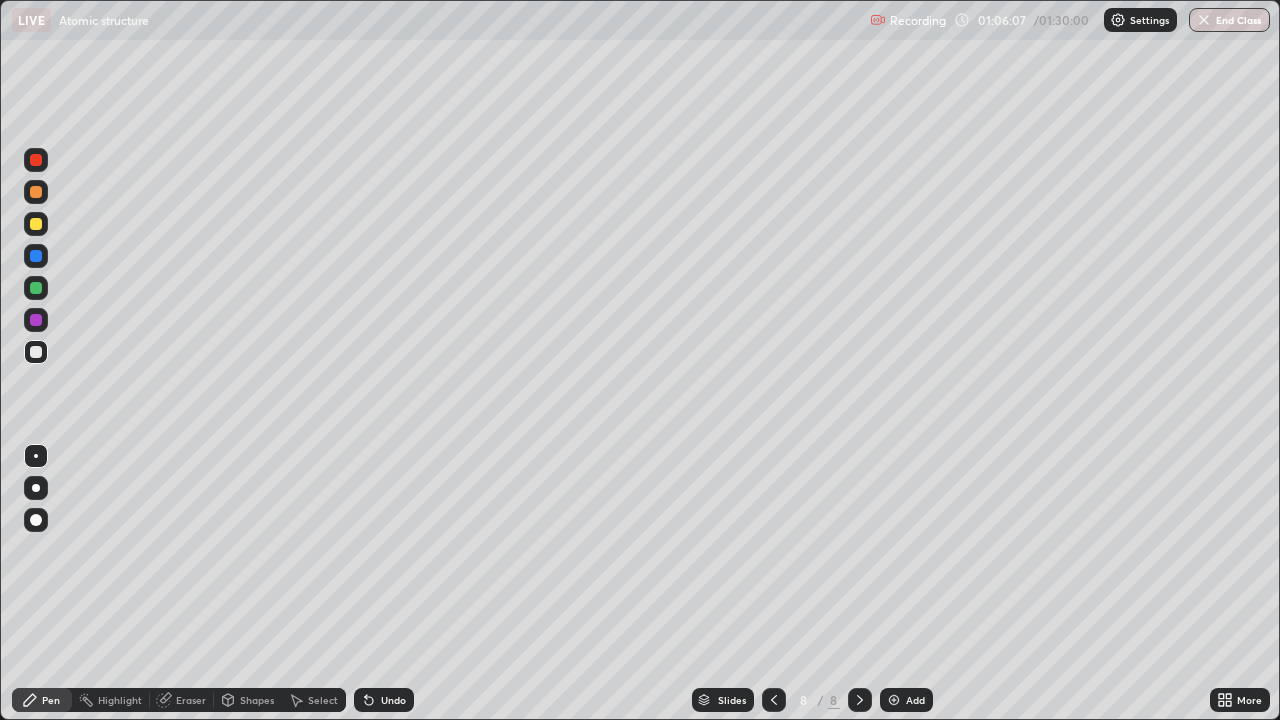 click 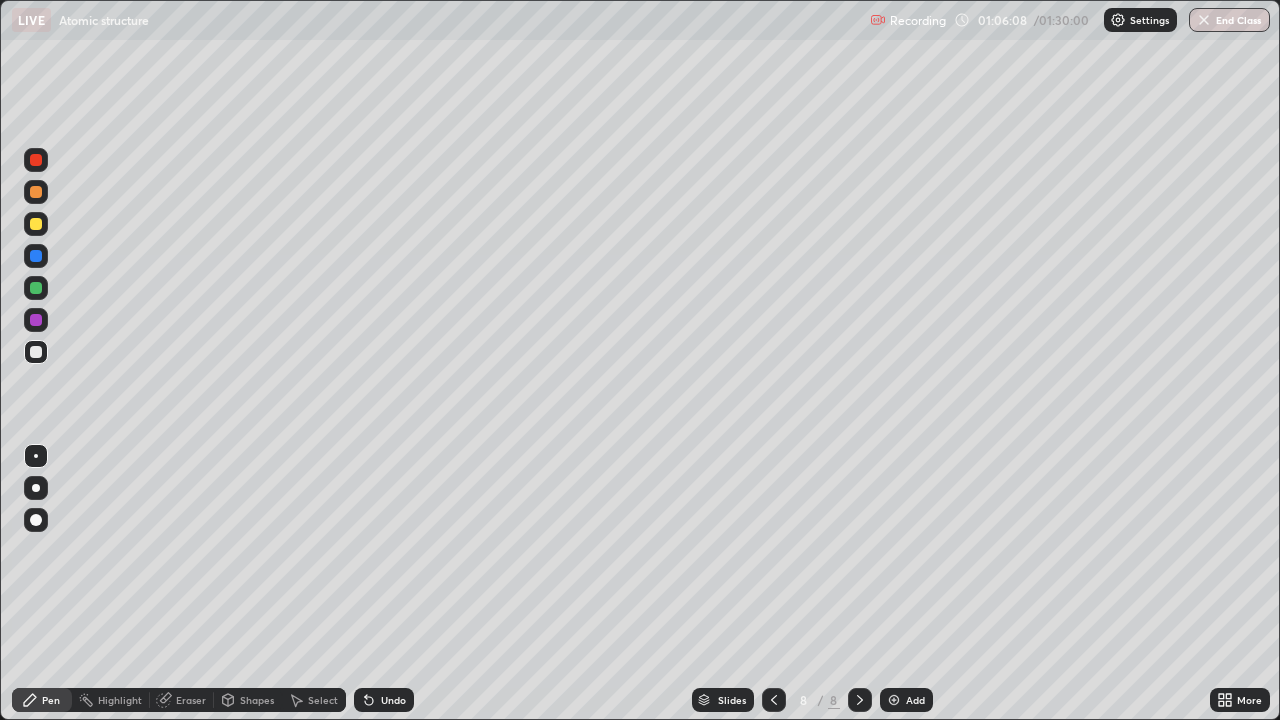 click 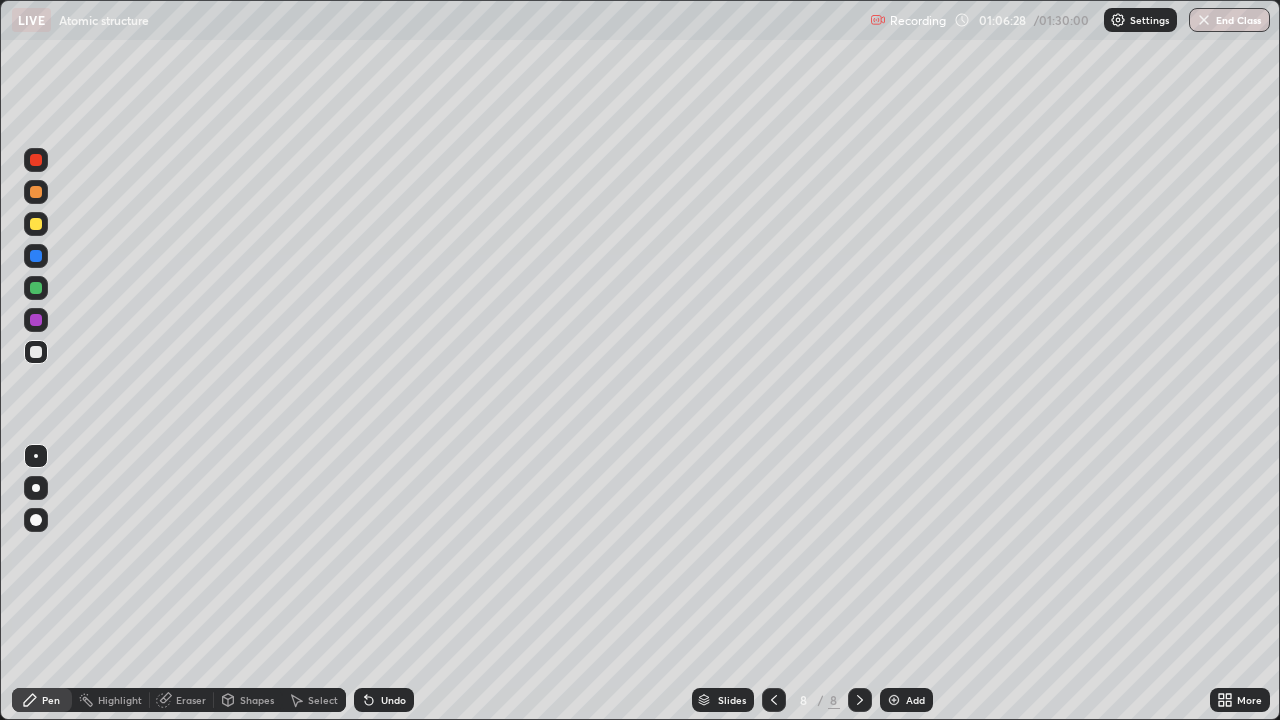 click on "Undo" at bounding box center (393, 700) 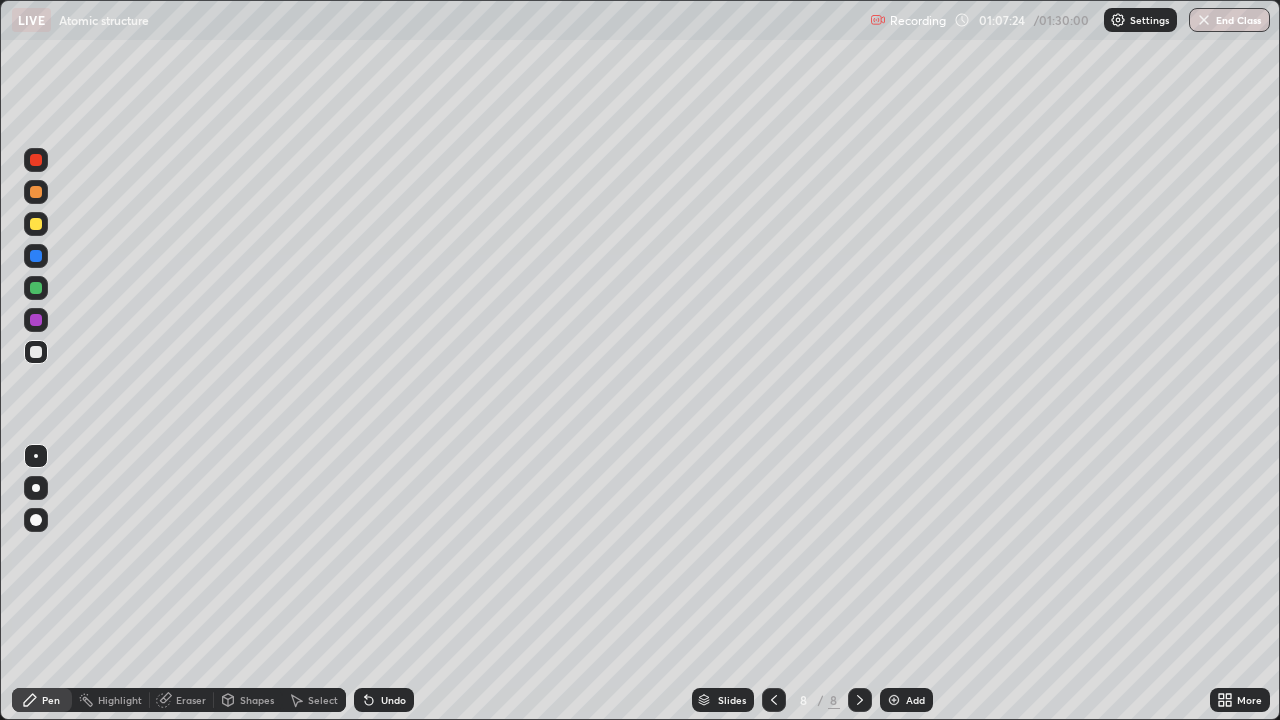 click 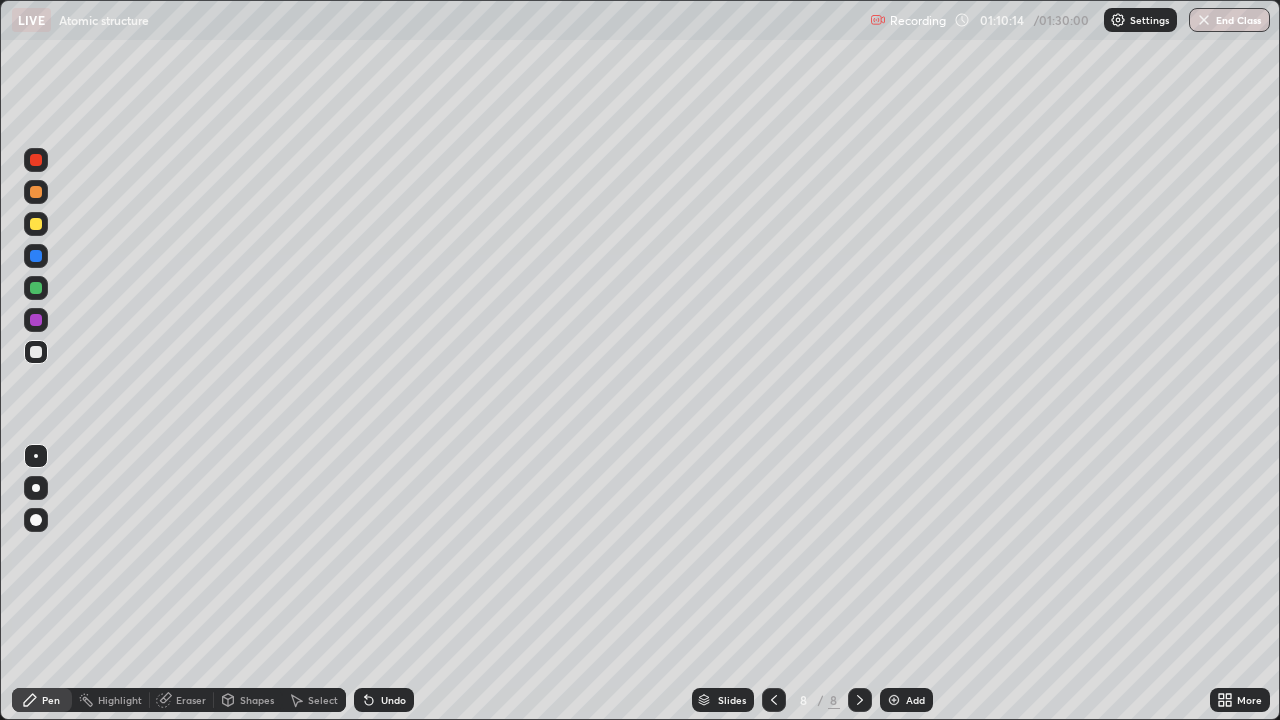 click on "Undo" at bounding box center (393, 700) 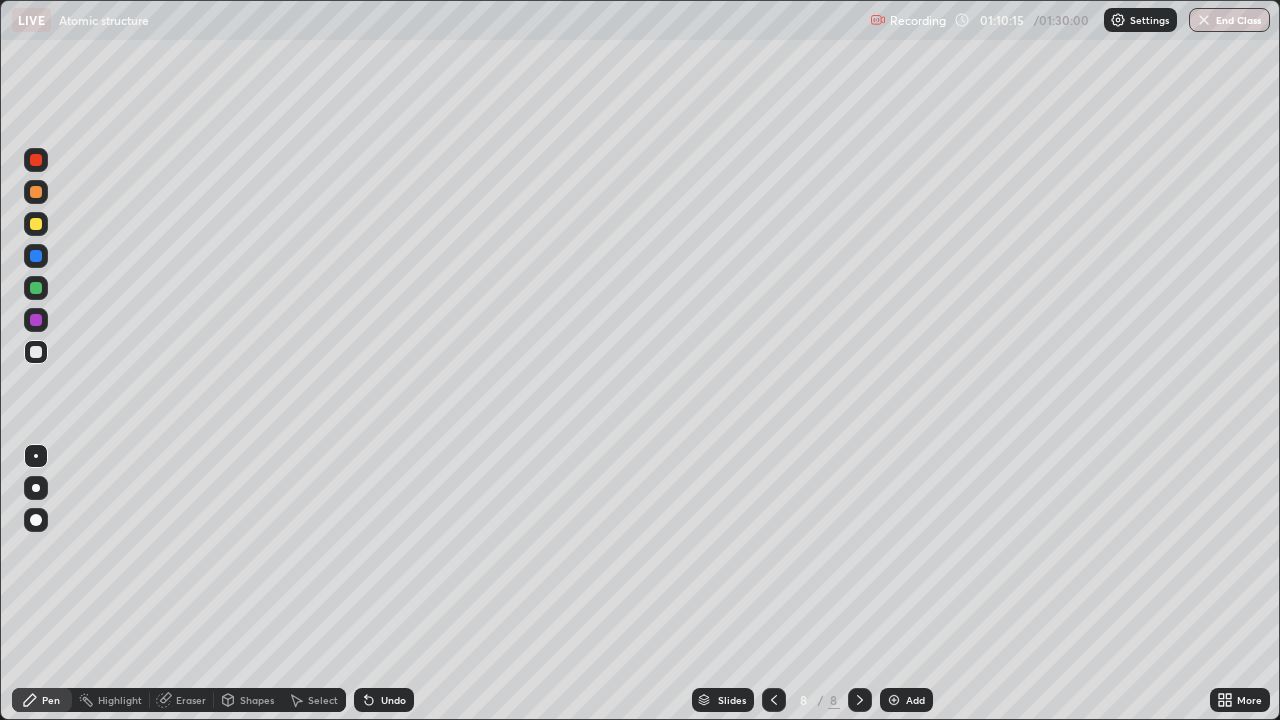 click on "Undo" at bounding box center [384, 700] 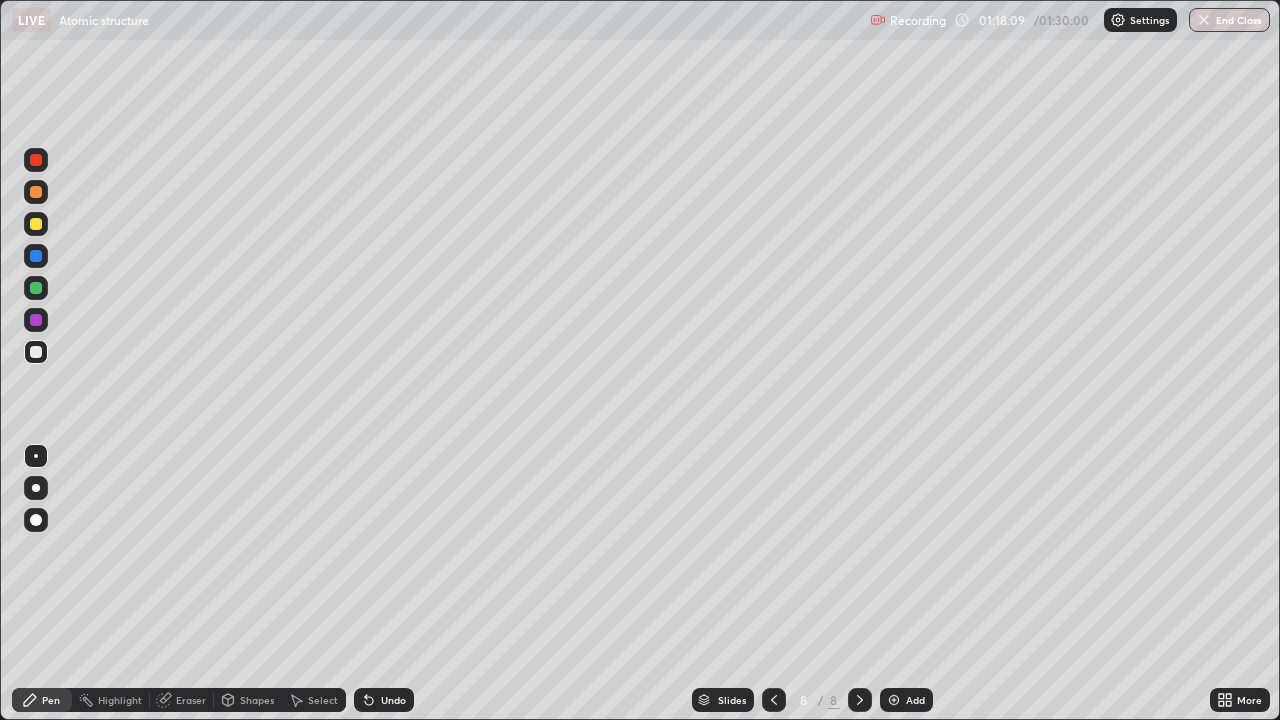 click on "Undo" at bounding box center [384, 700] 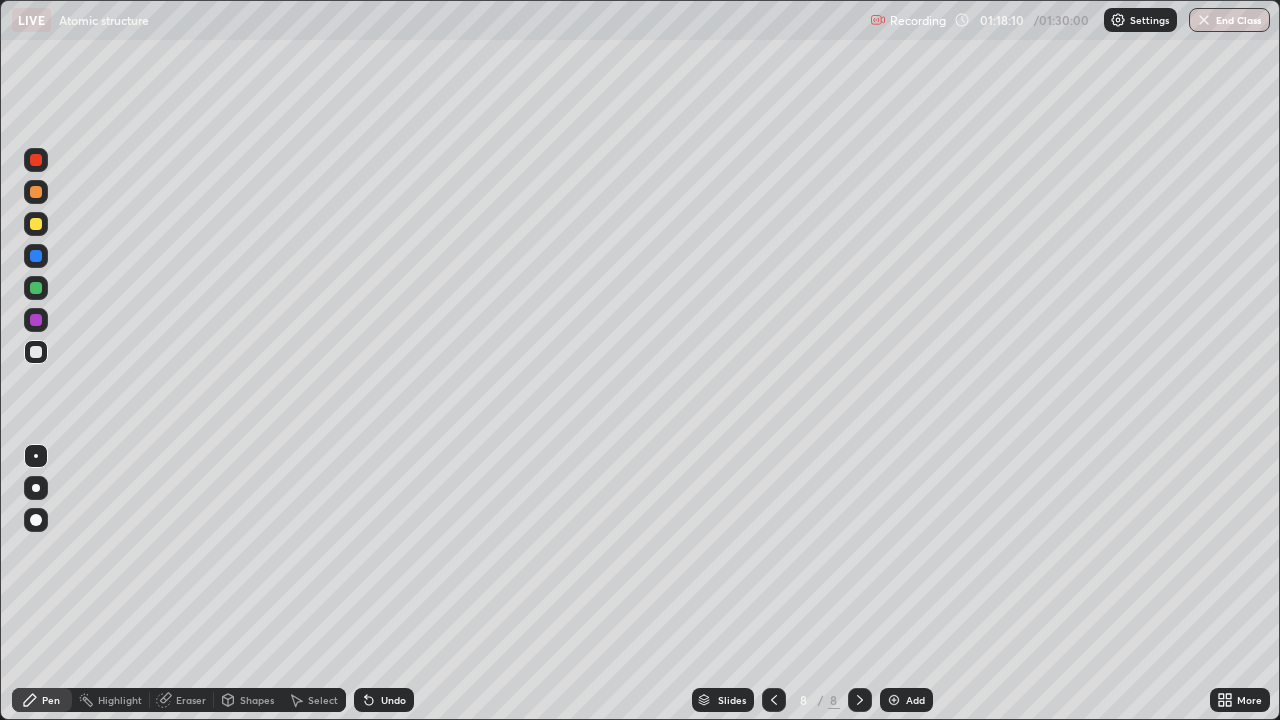 click on "Undo" at bounding box center (384, 700) 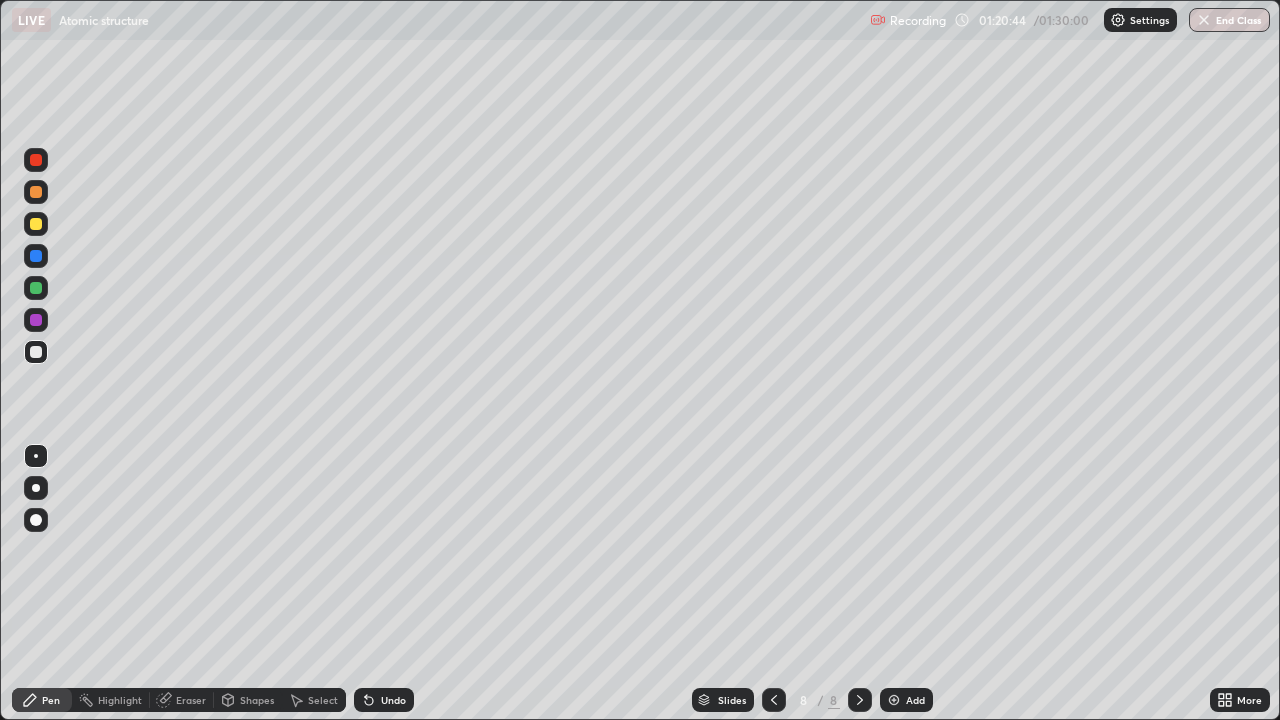 click at bounding box center [894, 700] 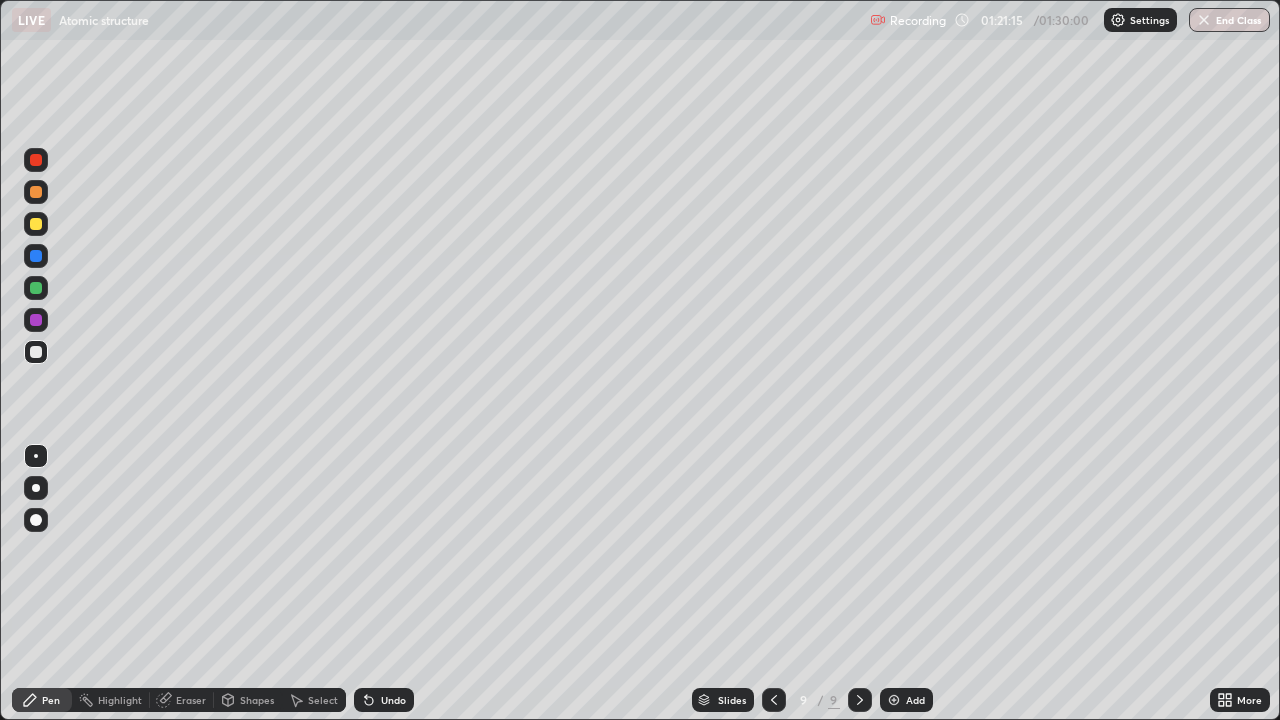 click on "Undo" at bounding box center (384, 700) 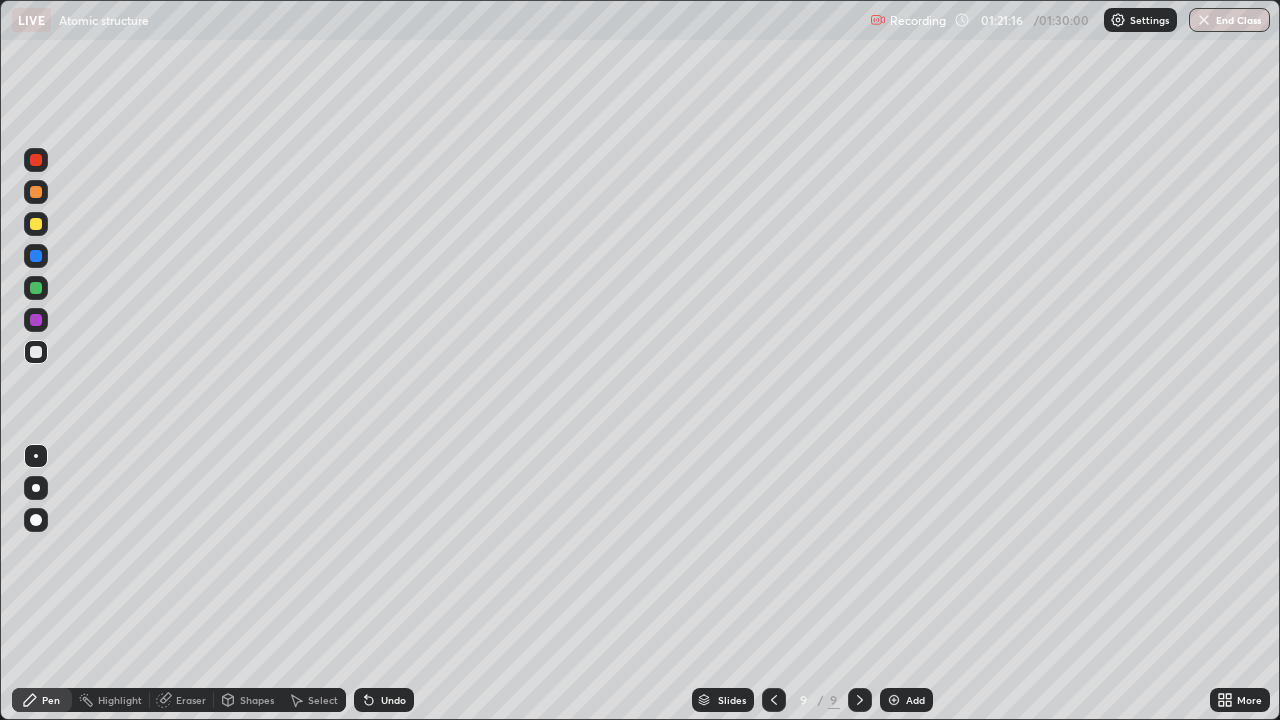 click on "Undo" at bounding box center [384, 700] 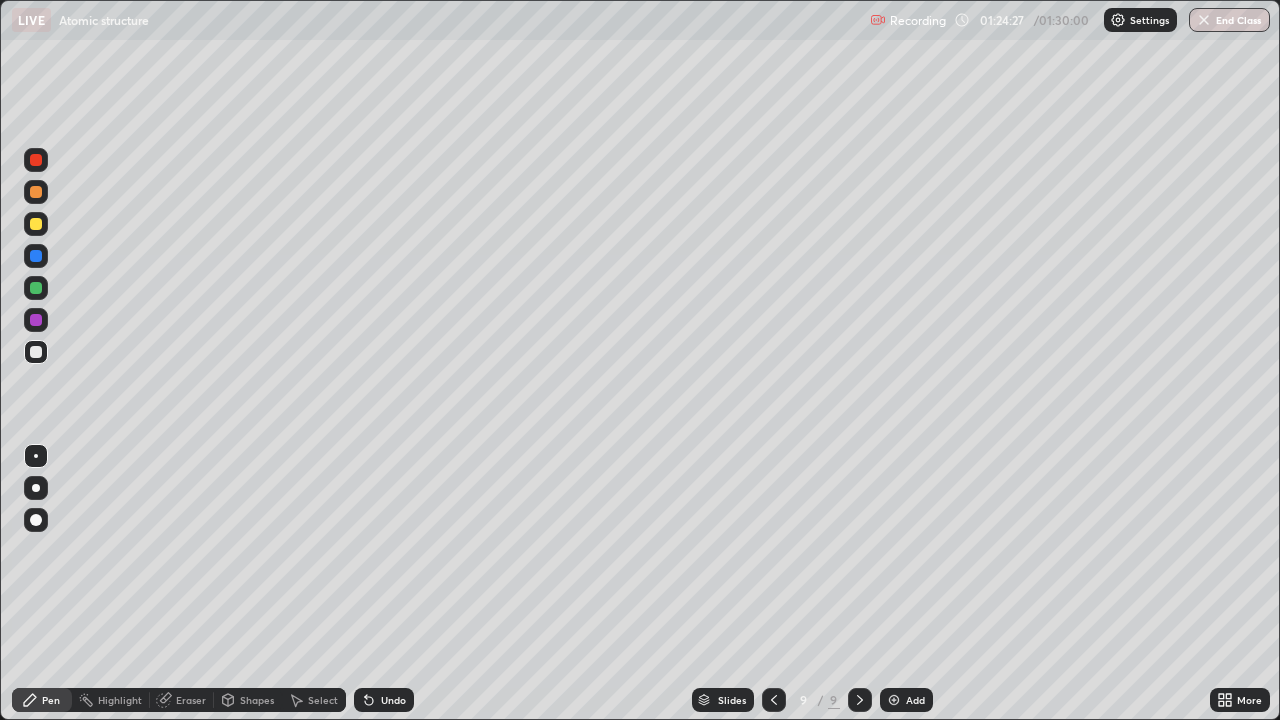 click at bounding box center [1204, 20] 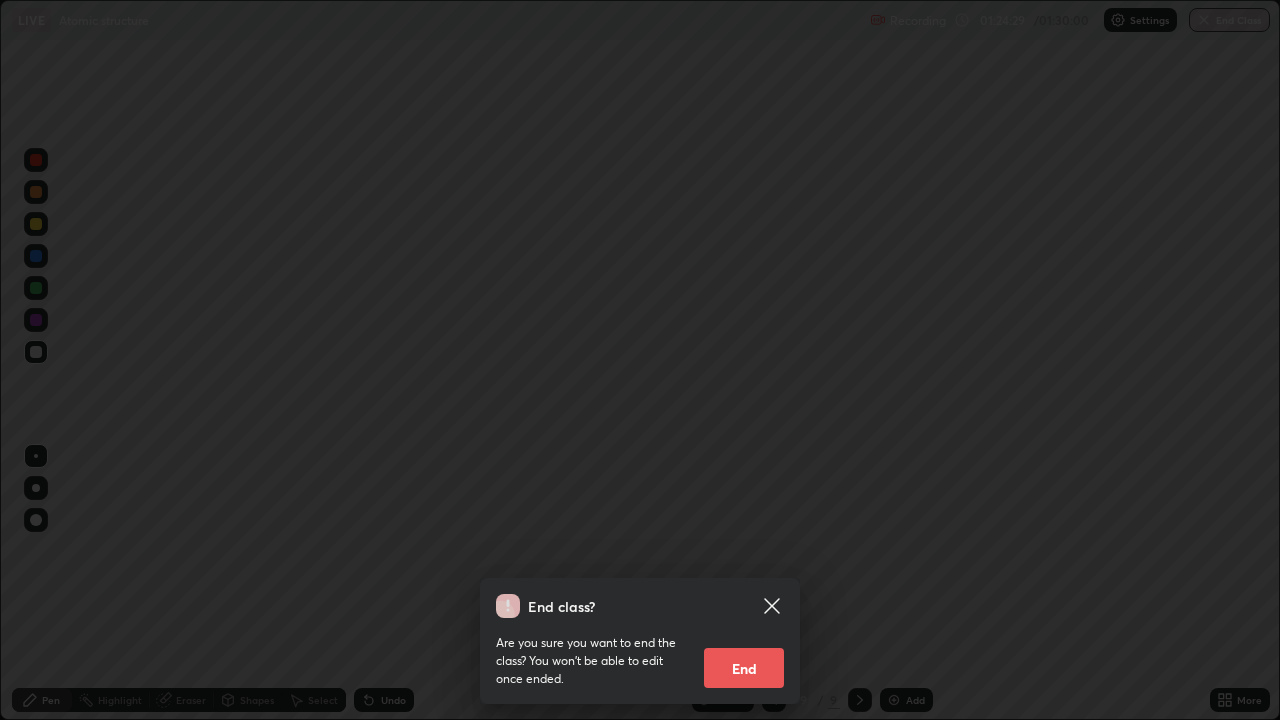 click on "End" at bounding box center (744, 668) 